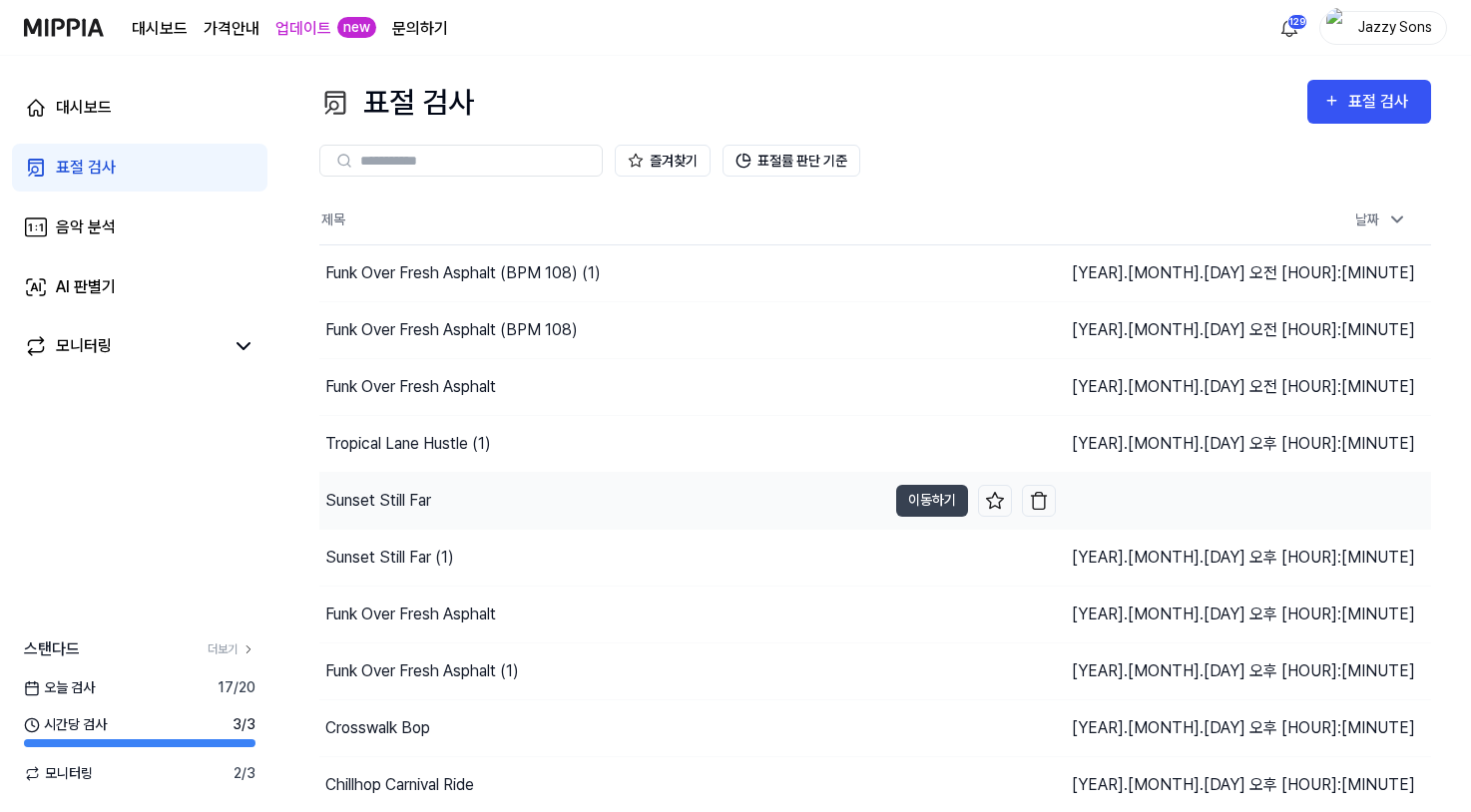 scroll, scrollTop: 0, scrollLeft: 0, axis: both 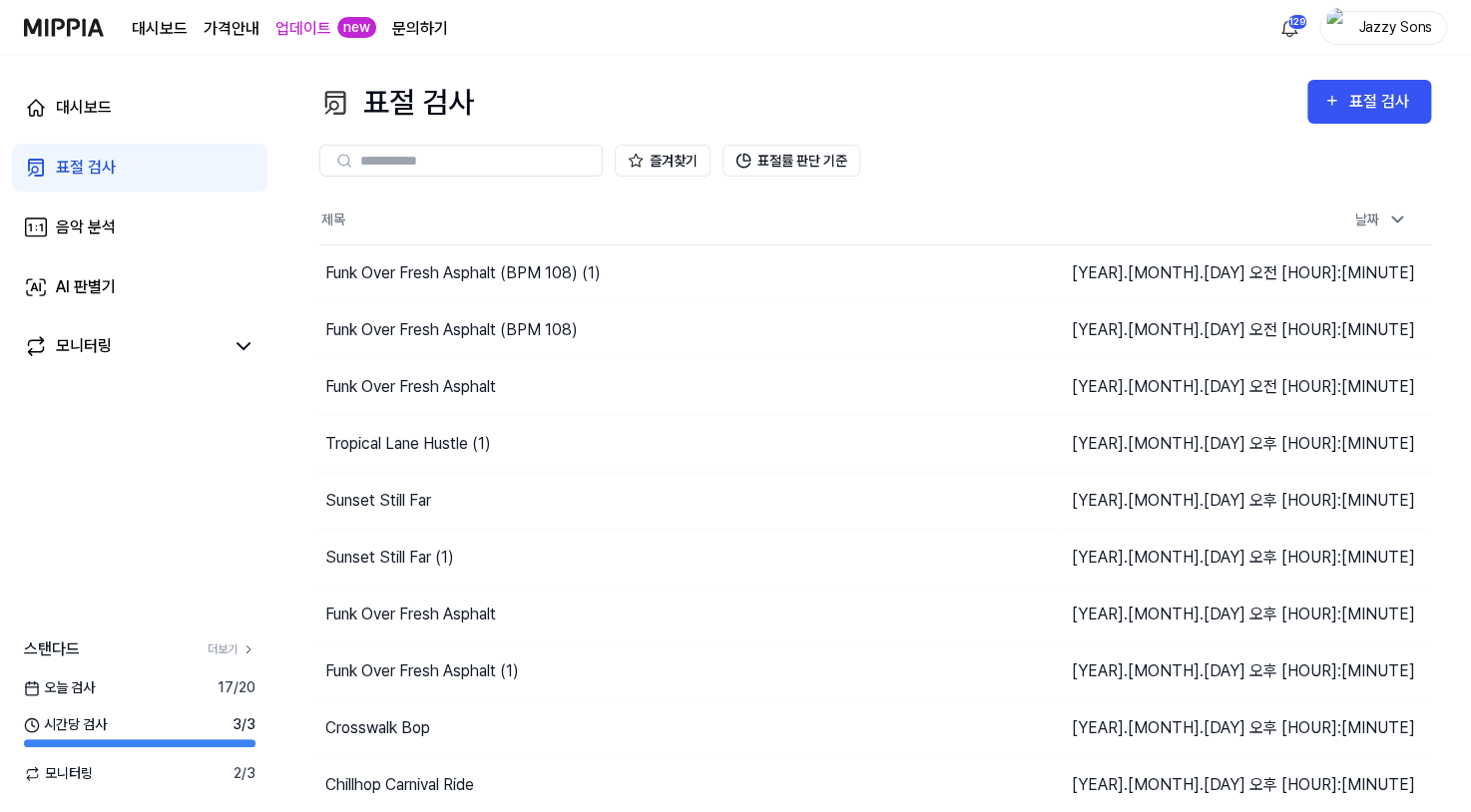 click on "즐겨찾기 표절률 판단 기준" at bounding box center (875, 161) 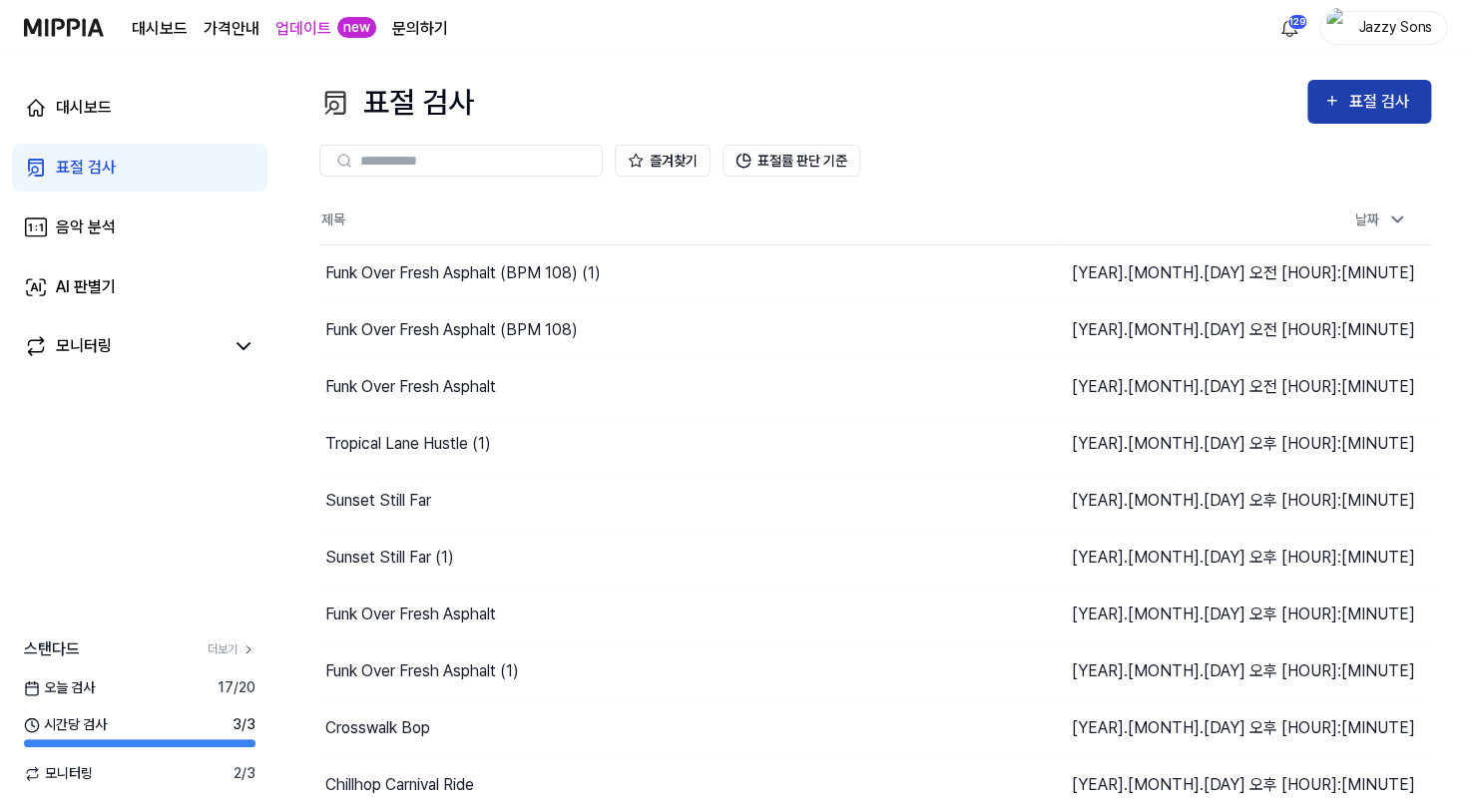 click on "표절 검사" at bounding box center (1381, 102) 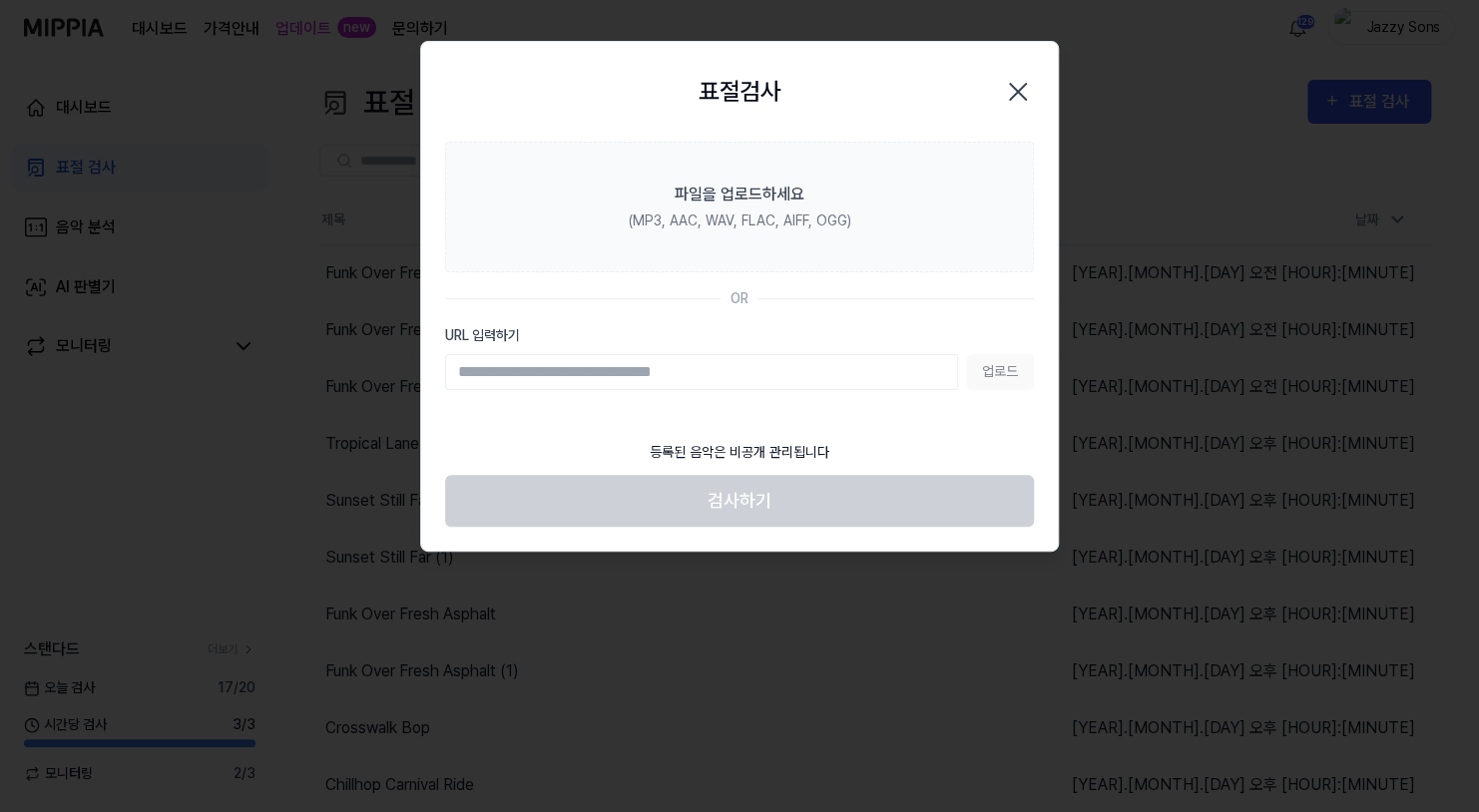 click 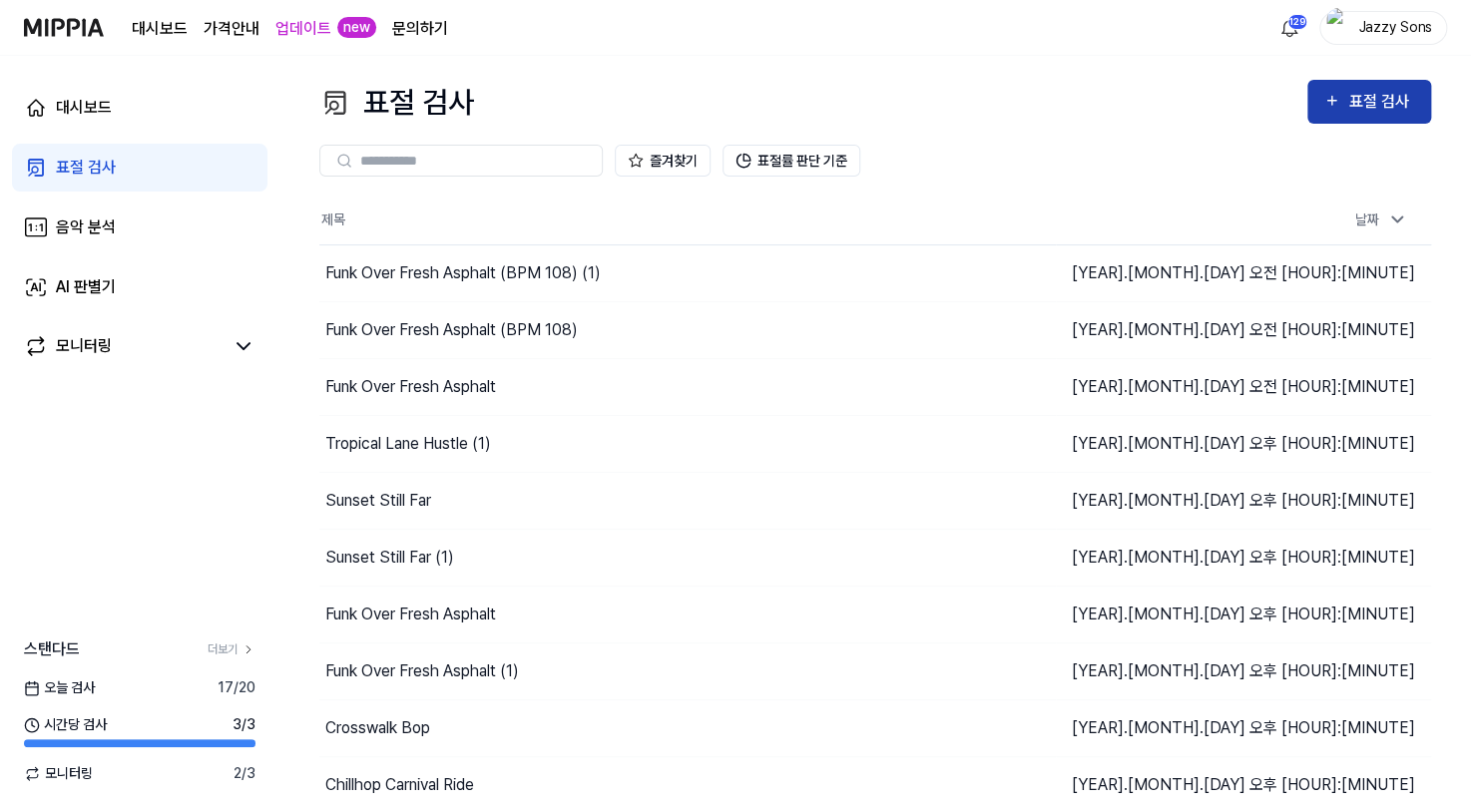 click on "표절 검사" at bounding box center [1369, 102] 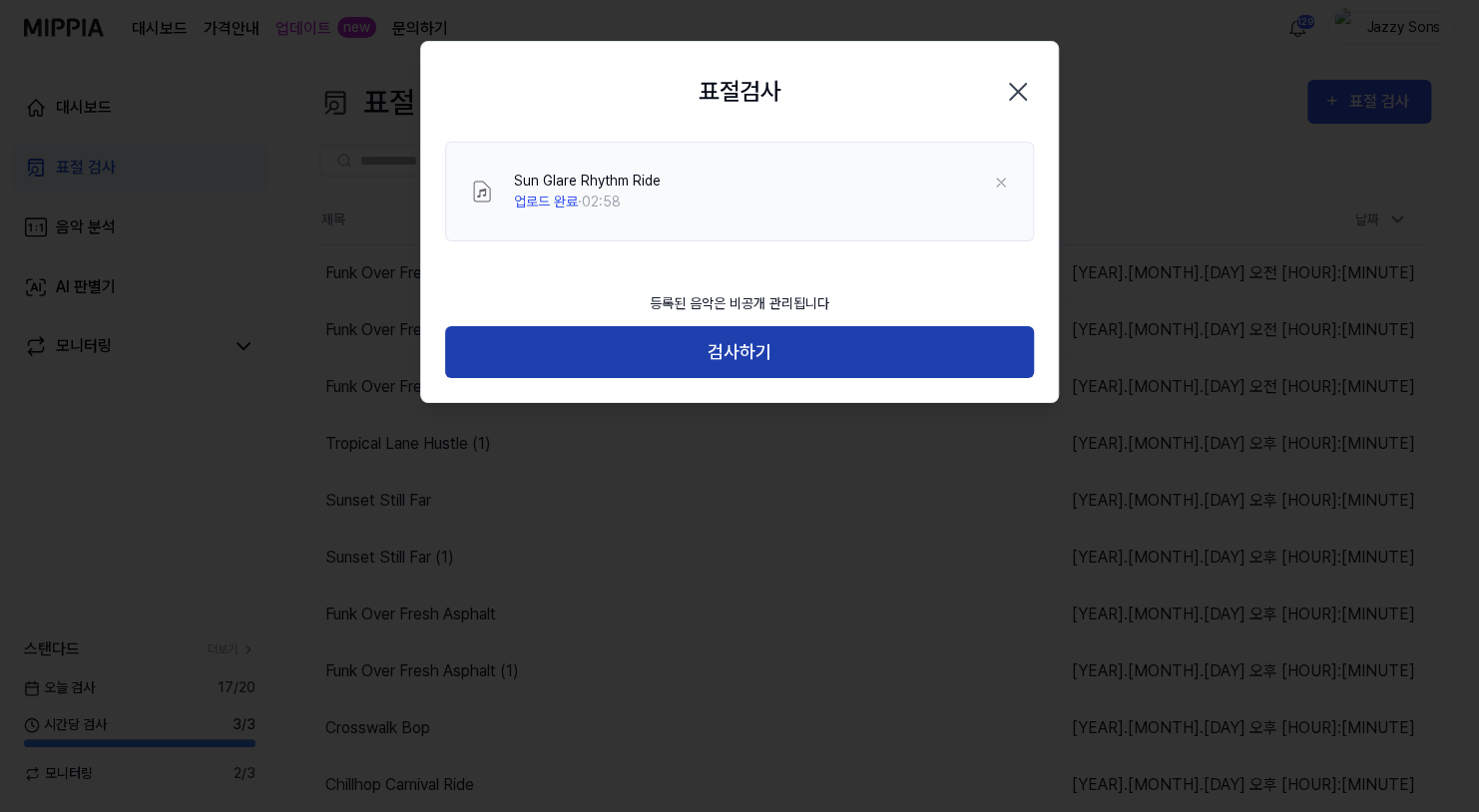 click on "검사하기" at bounding box center [740, 352] 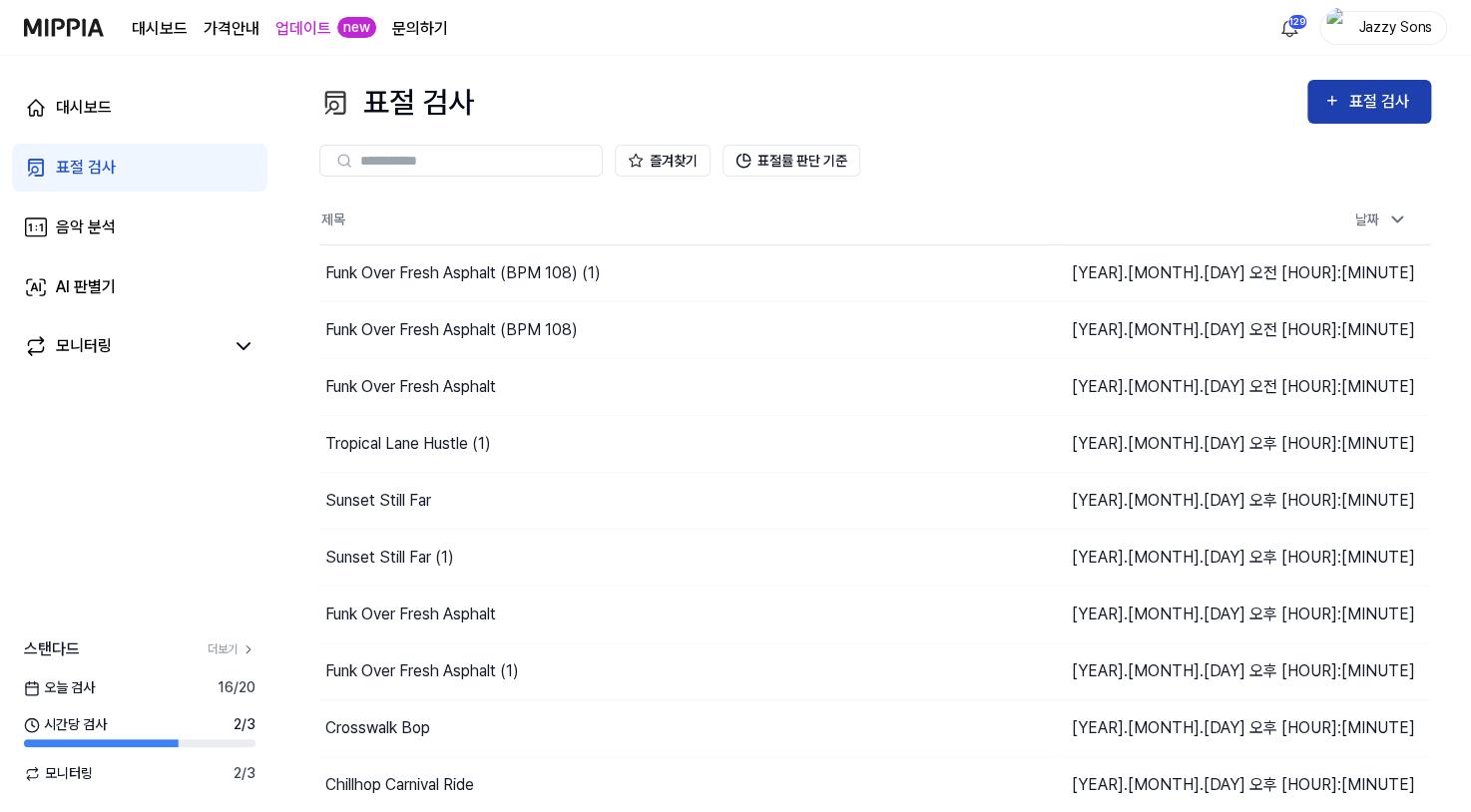 click on "표절 검사" at bounding box center (1381, 102) 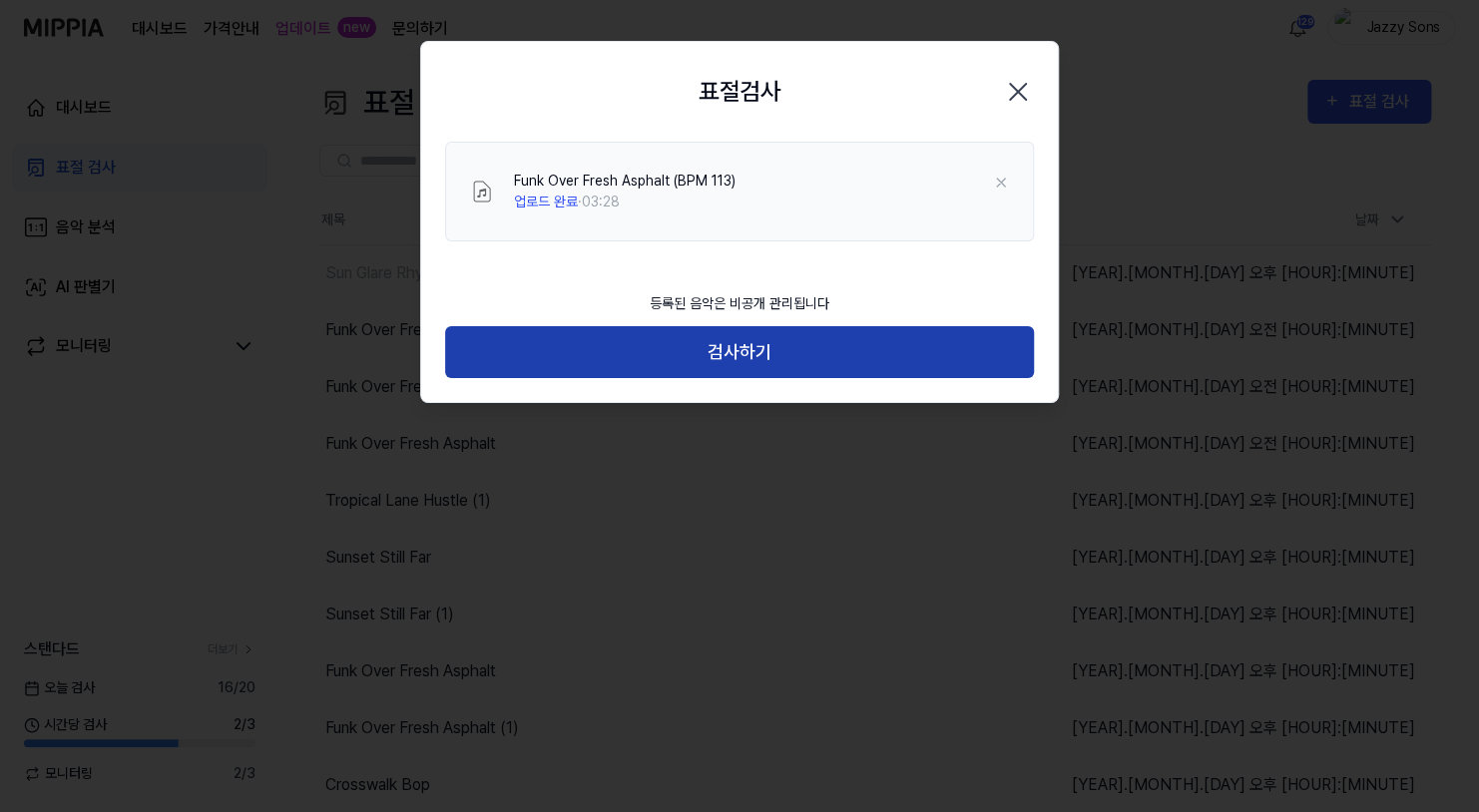 click on "검사하기" at bounding box center (740, 352) 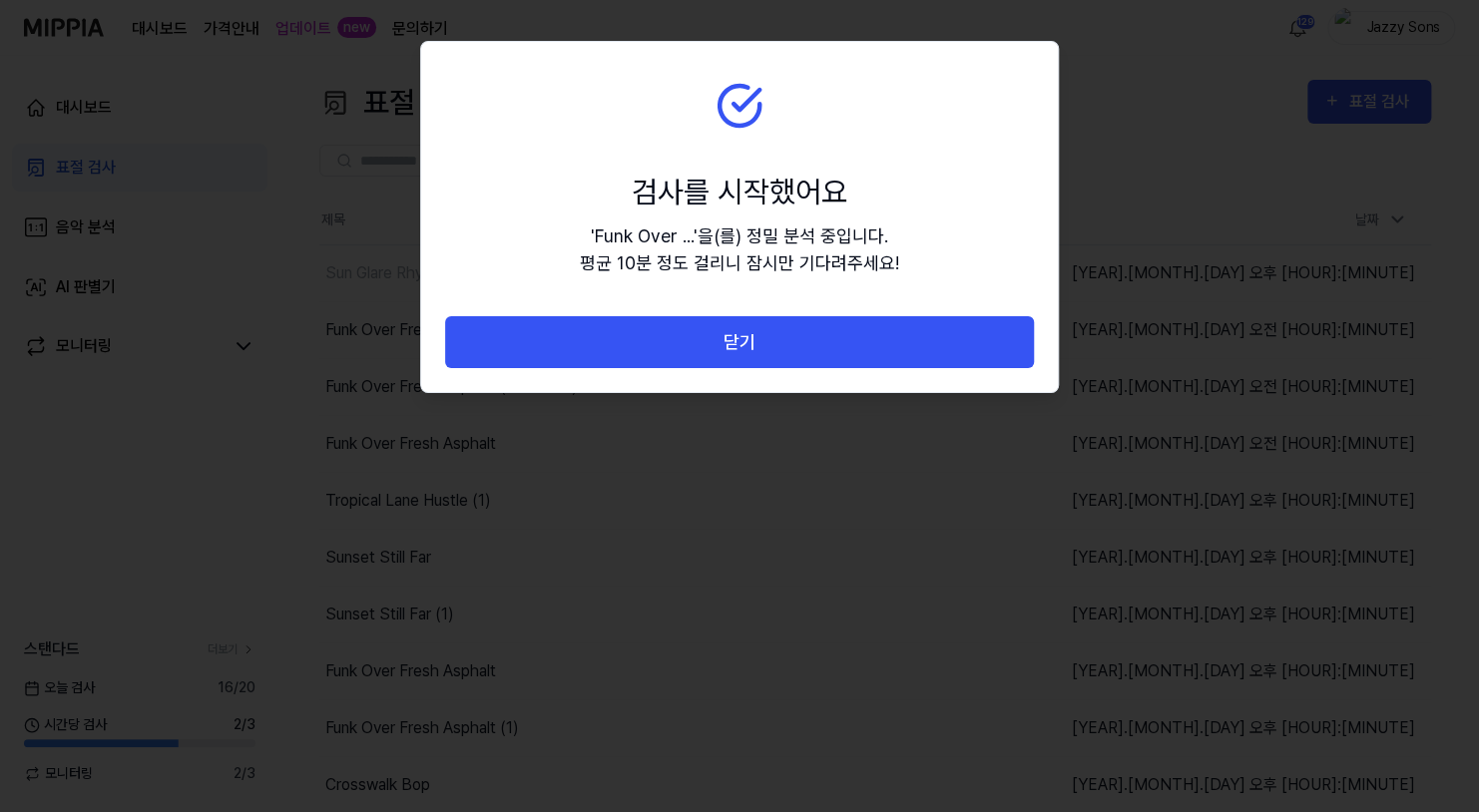 click on "닫기" at bounding box center (740, 342) 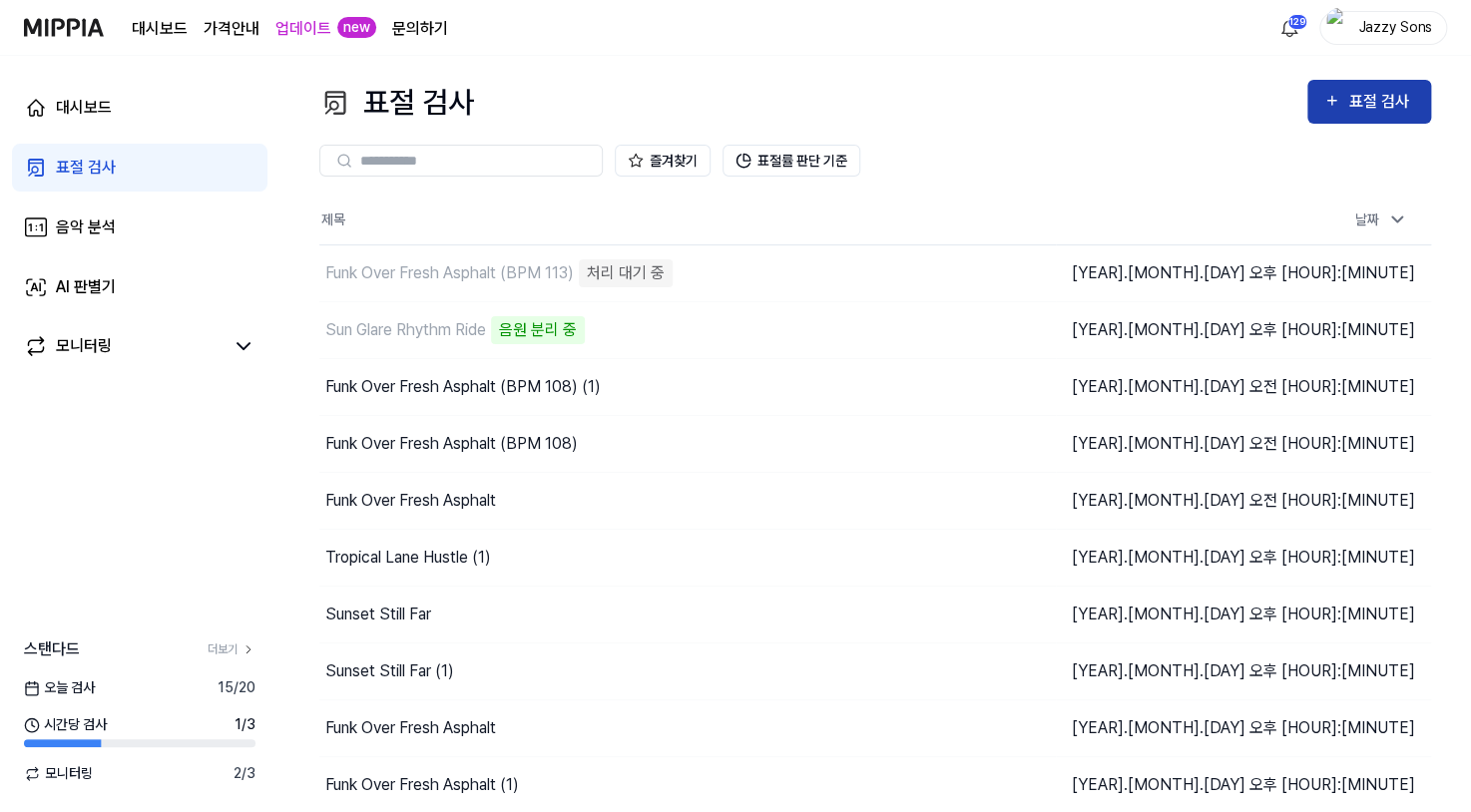 click on "표절 검사" at bounding box center (1381, 102) 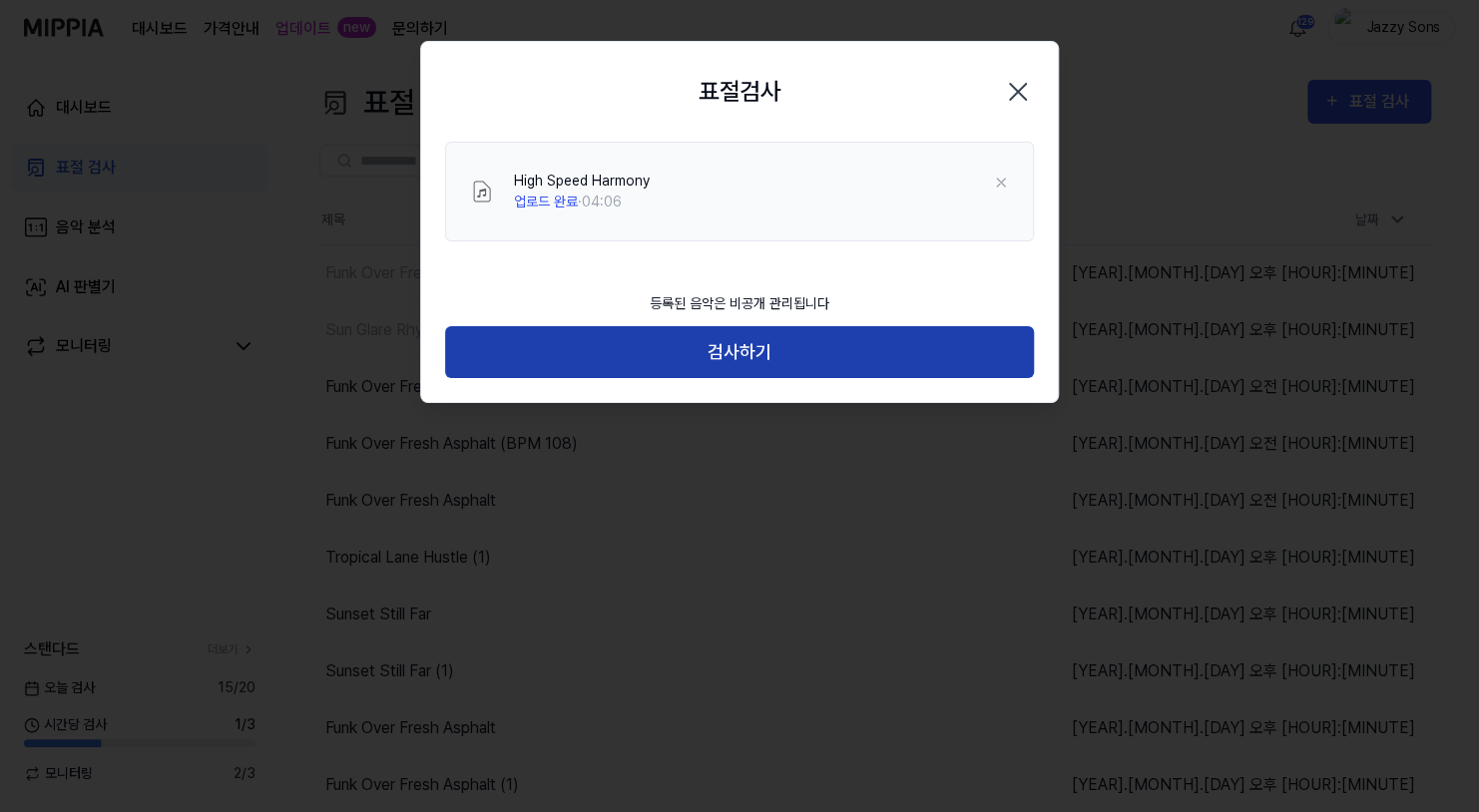 click on "검사하기" at bounding box center [740, 352] 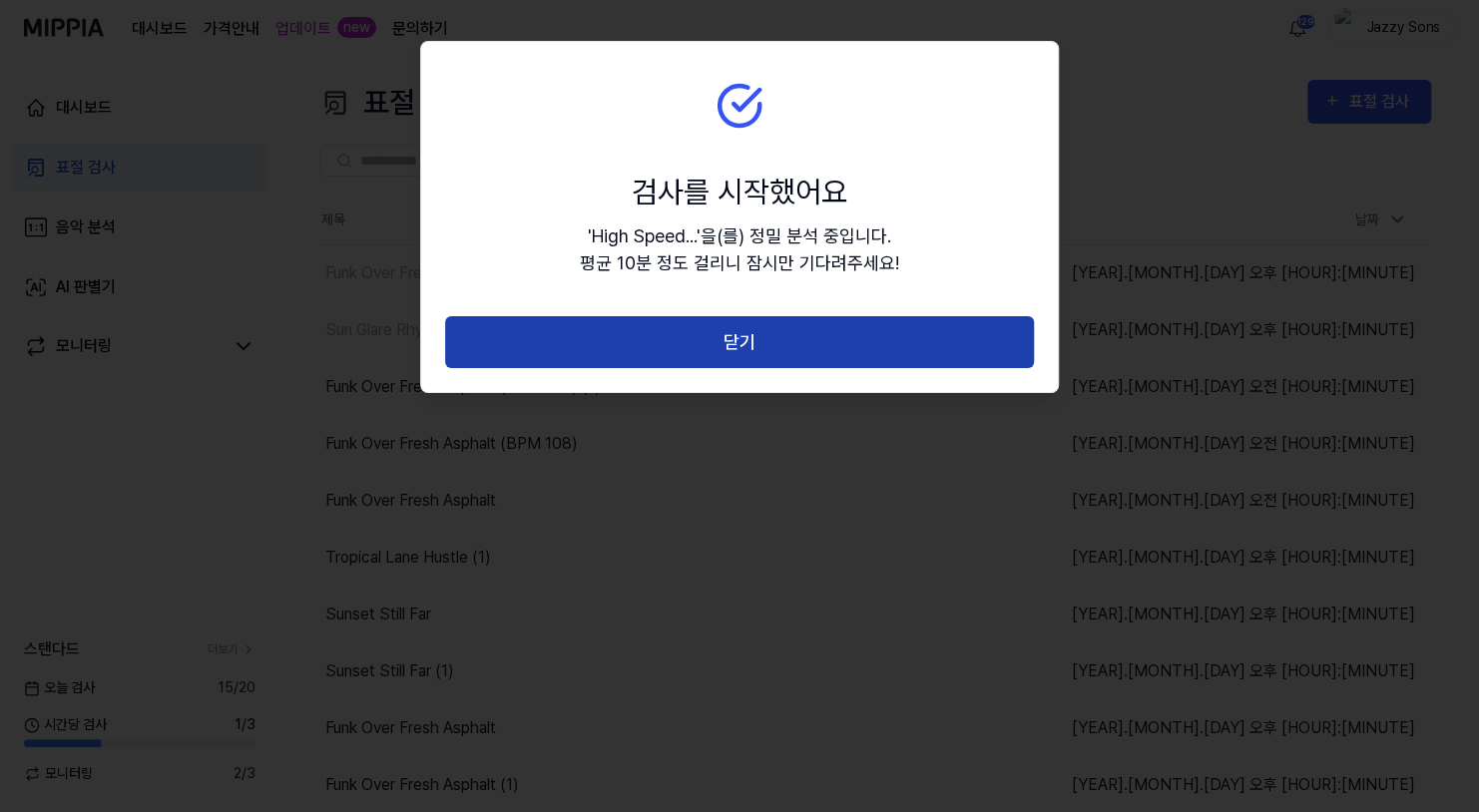 click on "닫기" at bounding box center [740, 342] 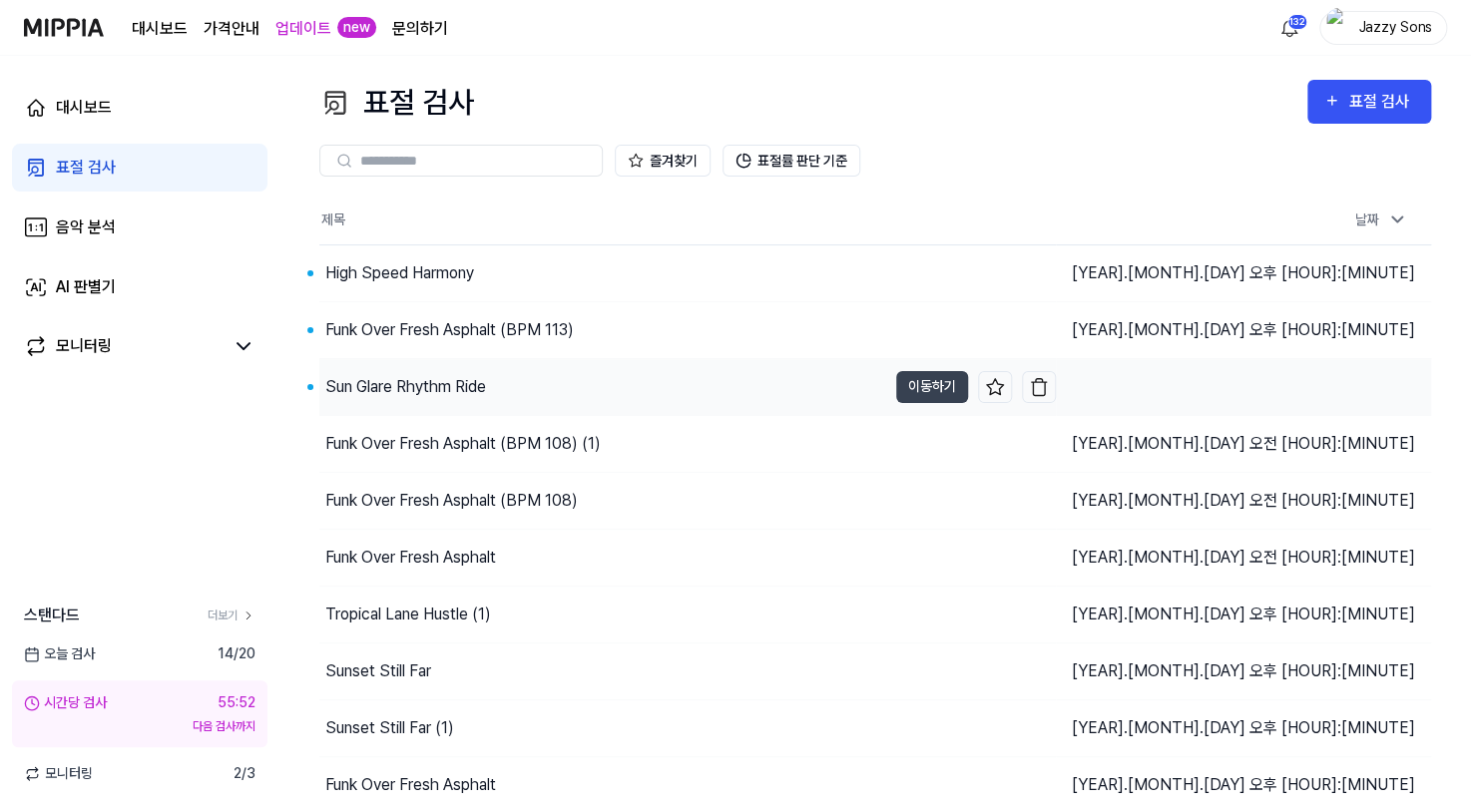 click on "Sun Glare Rhythm Ride" at bounding box center [405, 387] 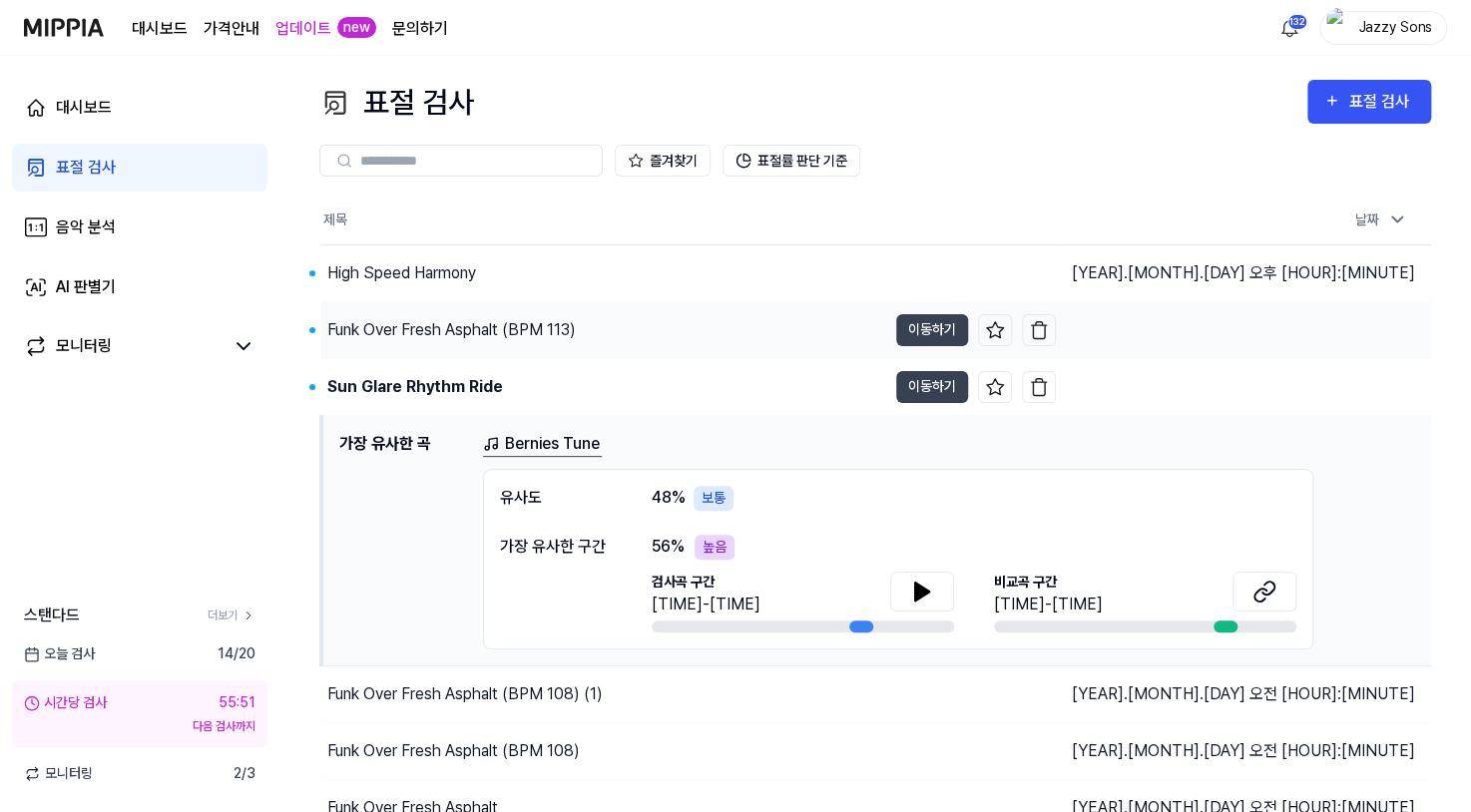 click on "Funk Over Fresh Asphalt (BPM 113)" at bounding box center [451, 330] 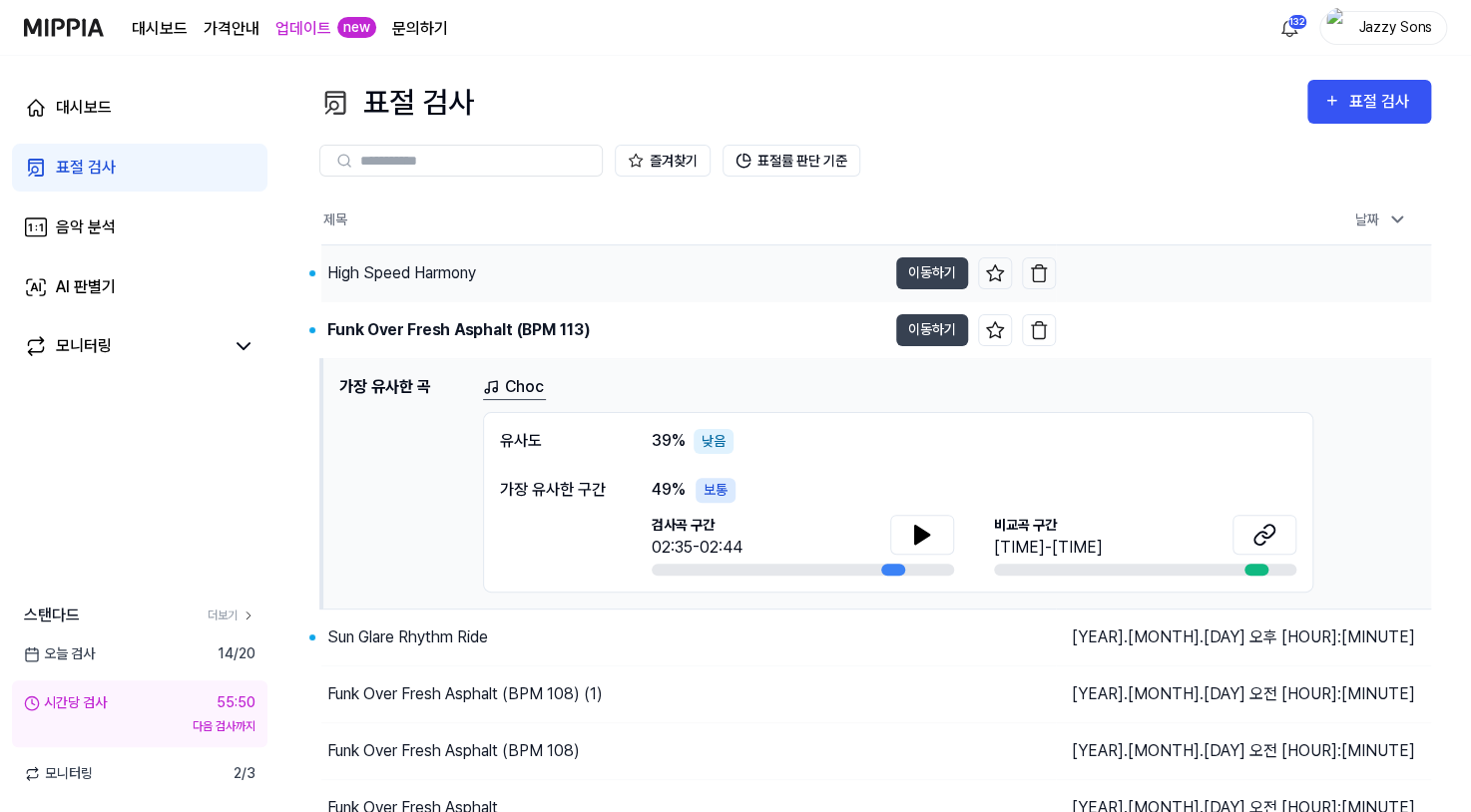 click on "High Speed Harmony" at bounding box center [401, 273] 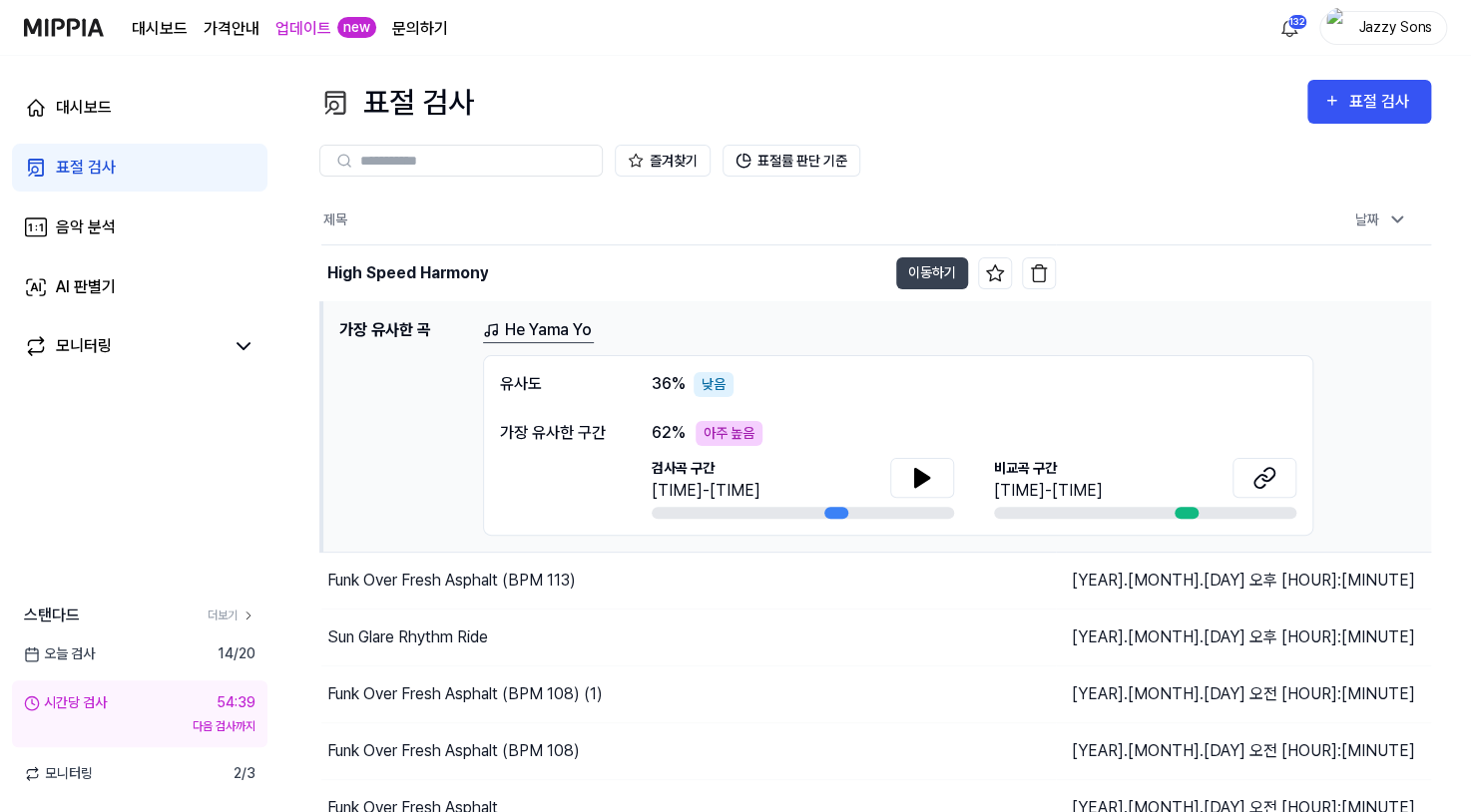 click on "표절 검사" at bounding box center (86, 168) 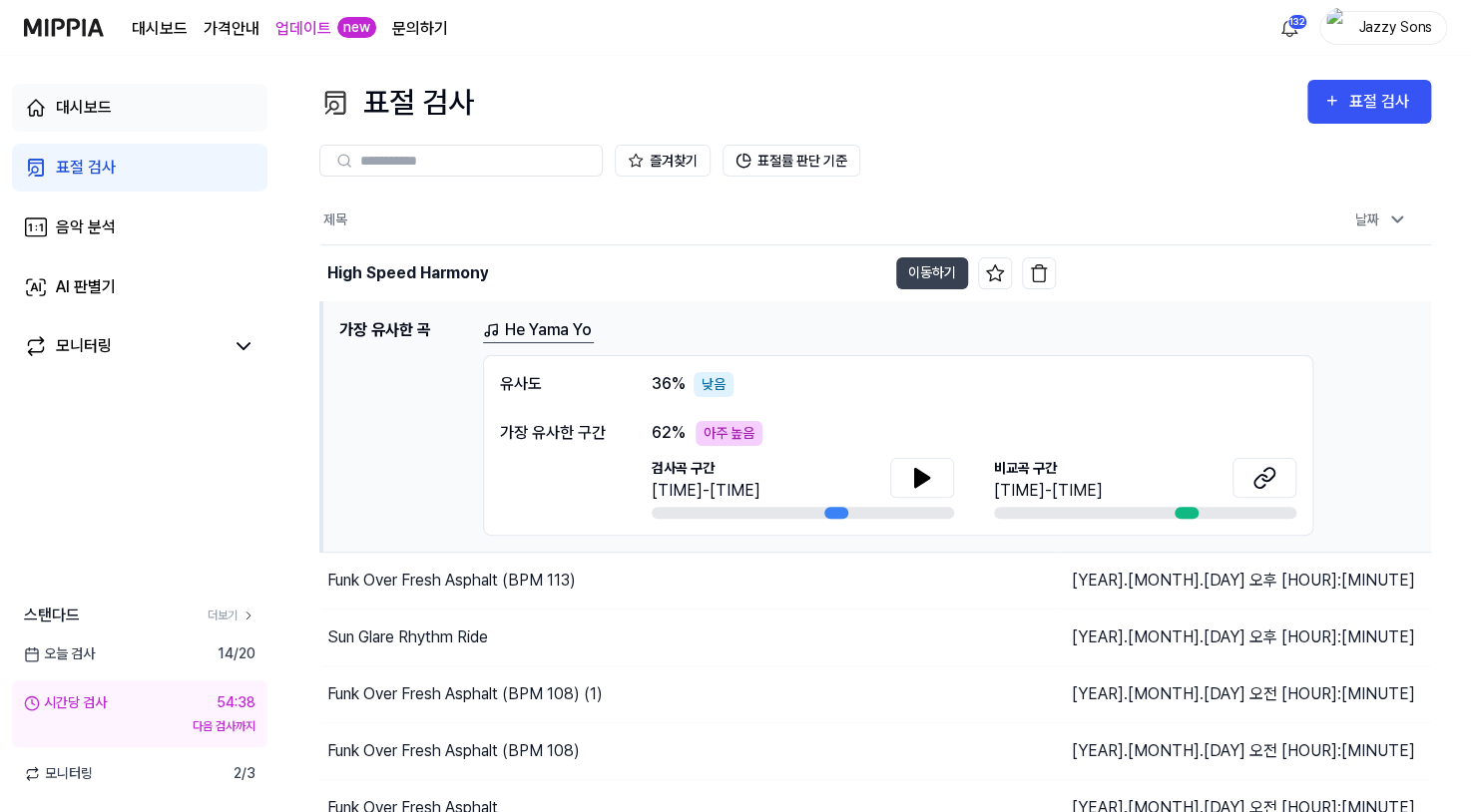click on "대시보드" at bounding box center [84, 108] 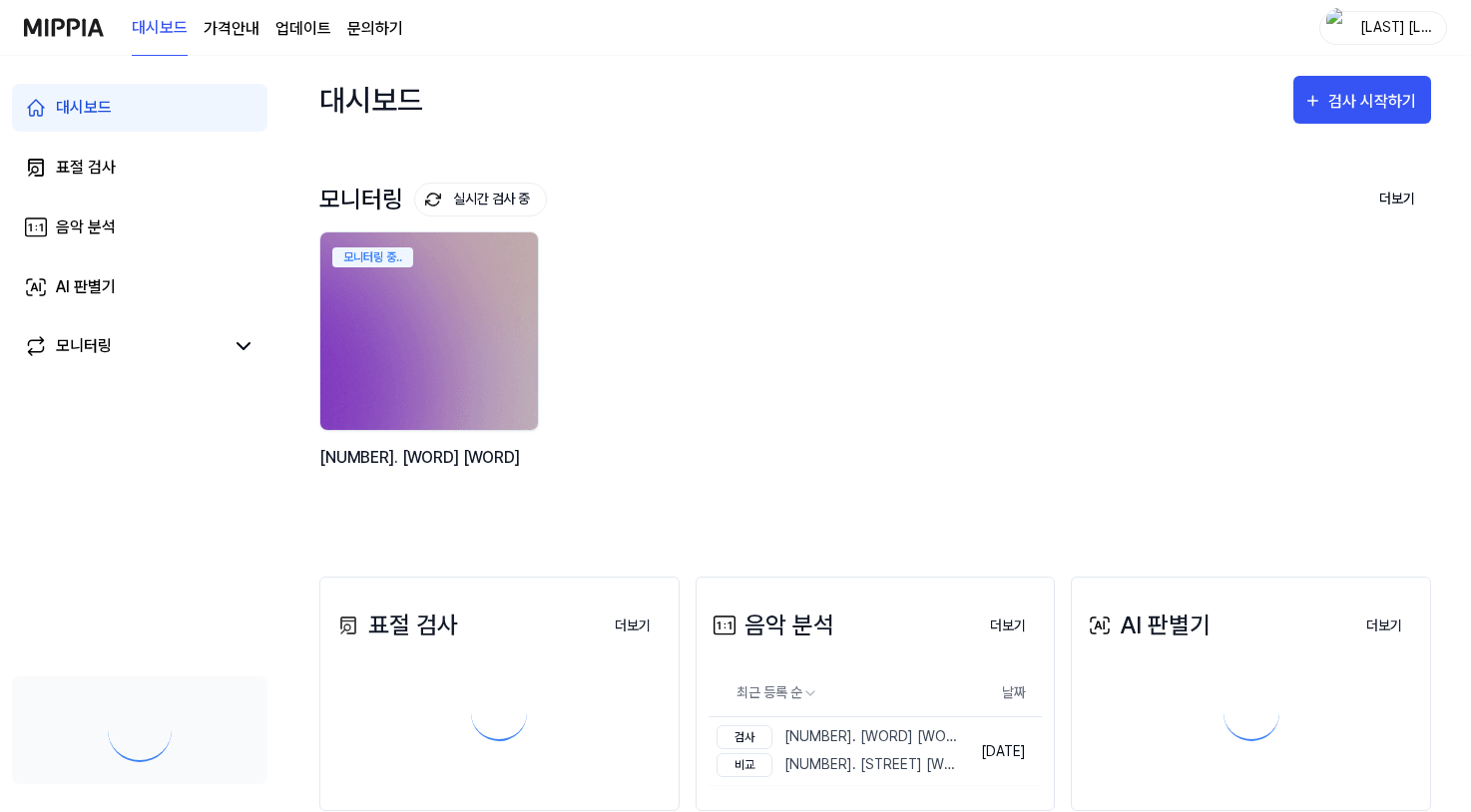 scroll, scrollTop: 0, scrollLeft: 0, axis: both 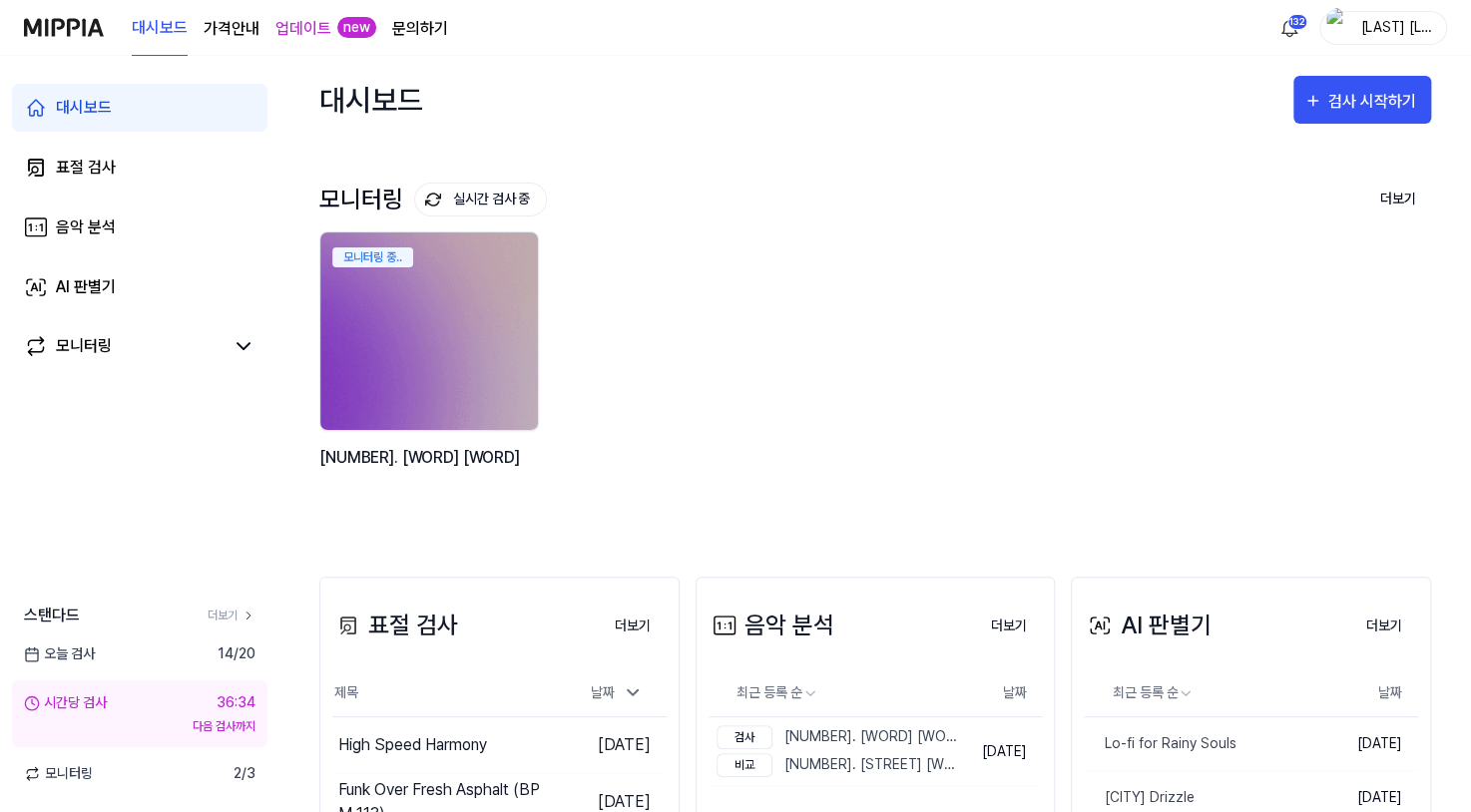 drag, startPoint x: 128, startPoint y: 460, endPoint x: 284, endPoint y: 364, distance: 183.17205 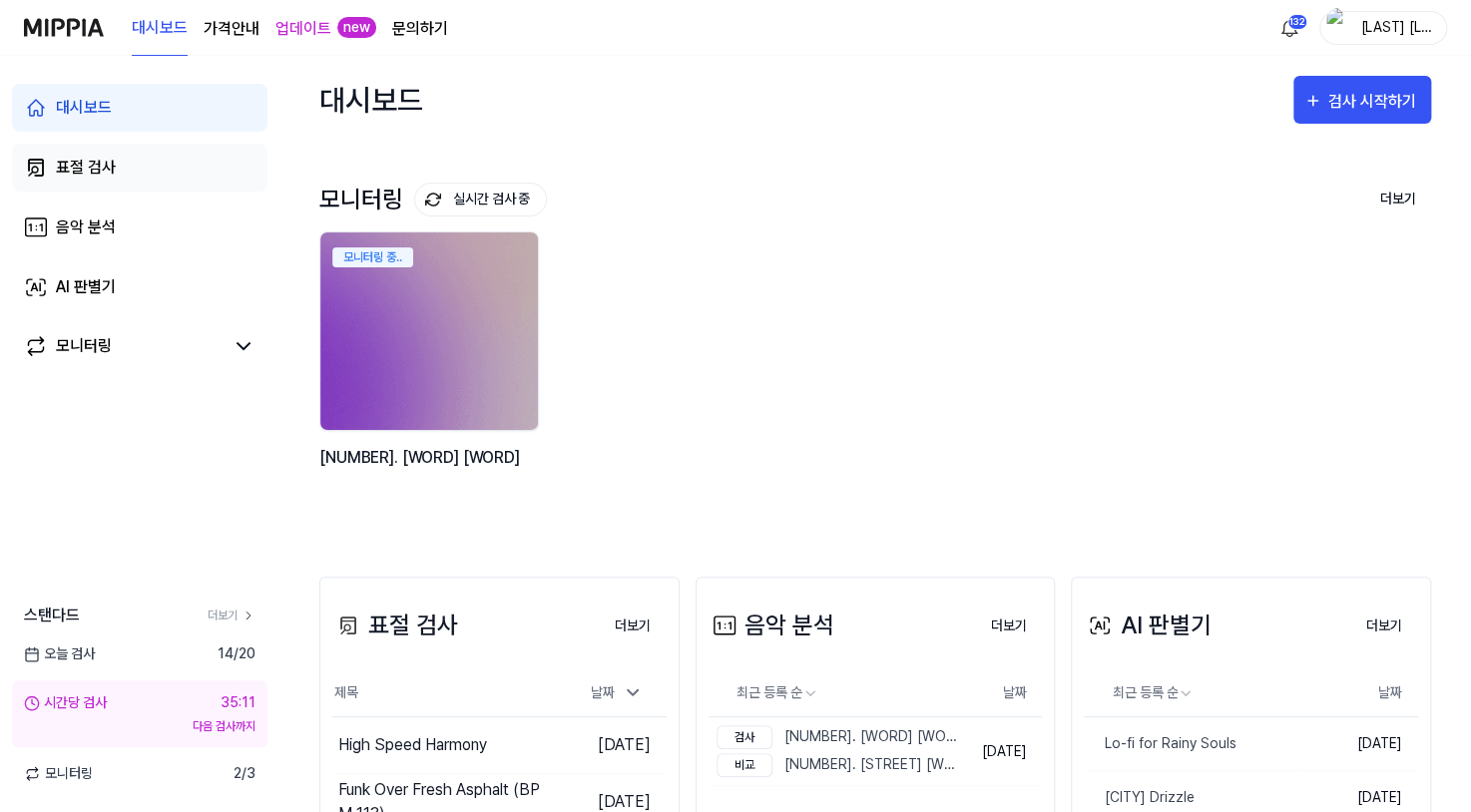 click on "표절 검사" at bounding box center [86, 168] 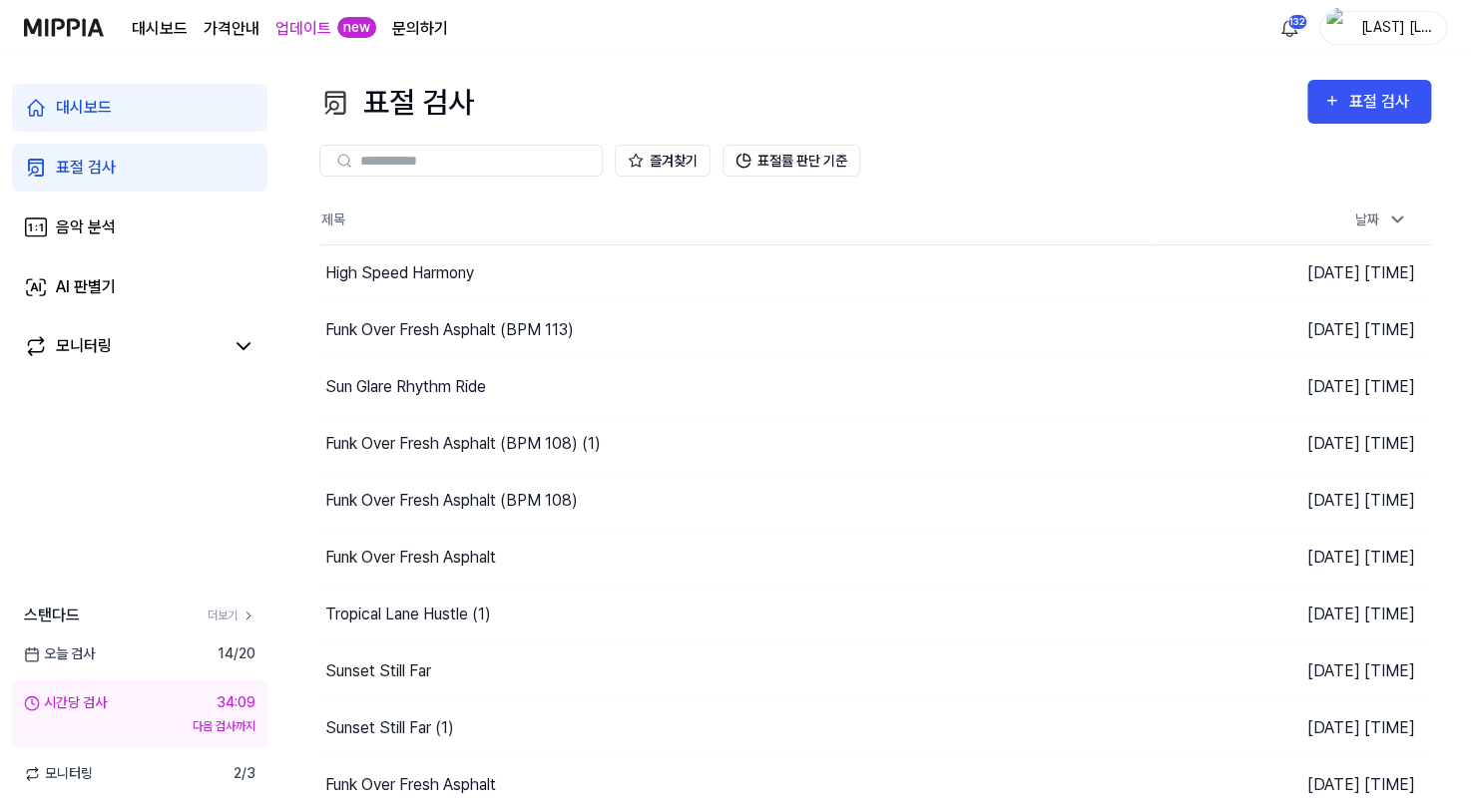 click on "표절 검사" at bounding box center (140, 168) 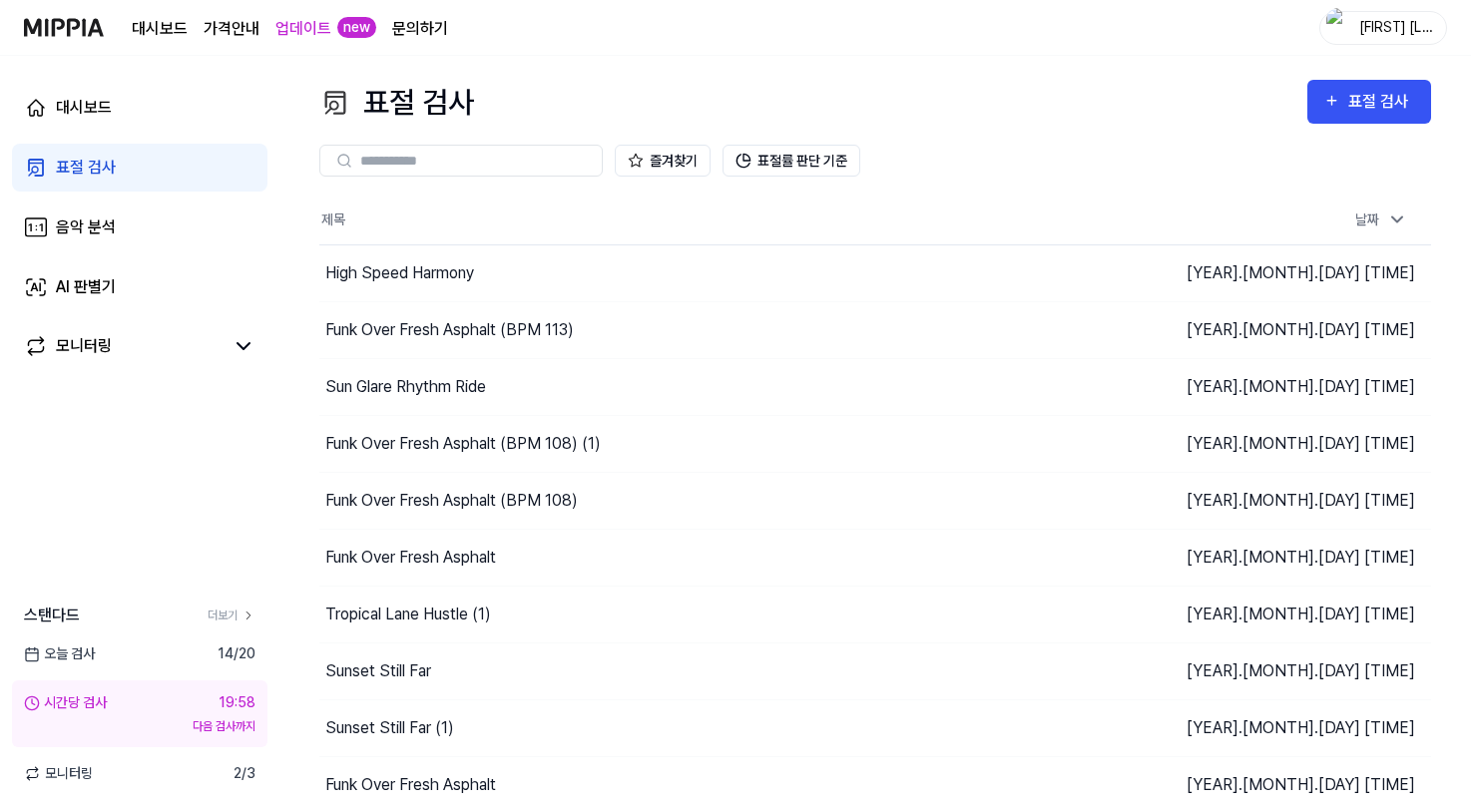 scroll, scrollTop: 0, scrollLeft: 0, axis: both 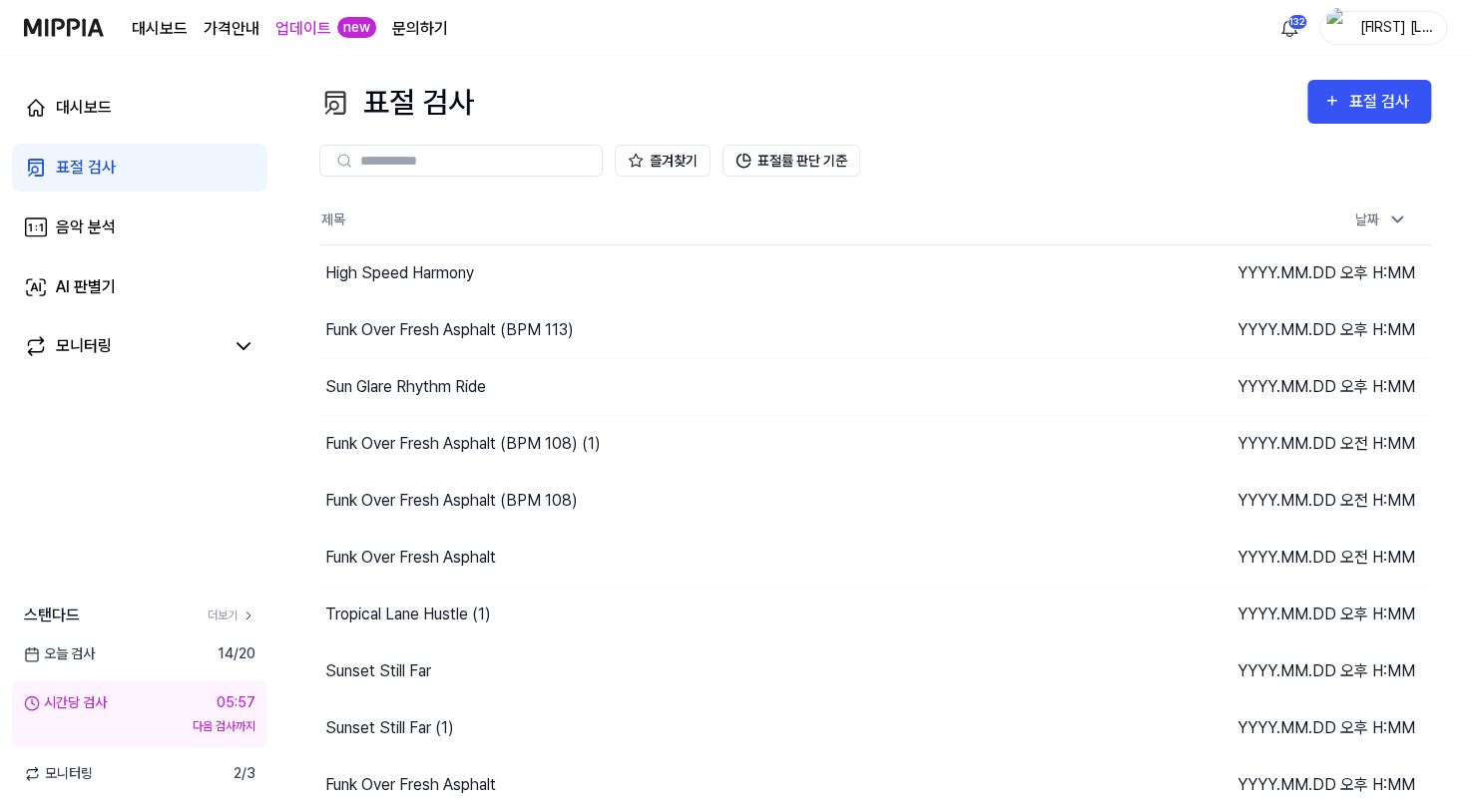 drag, startPoint x: 229, startPoint y: 525, endPoint x: 221, endPoint y: 481, distance: 44.72136 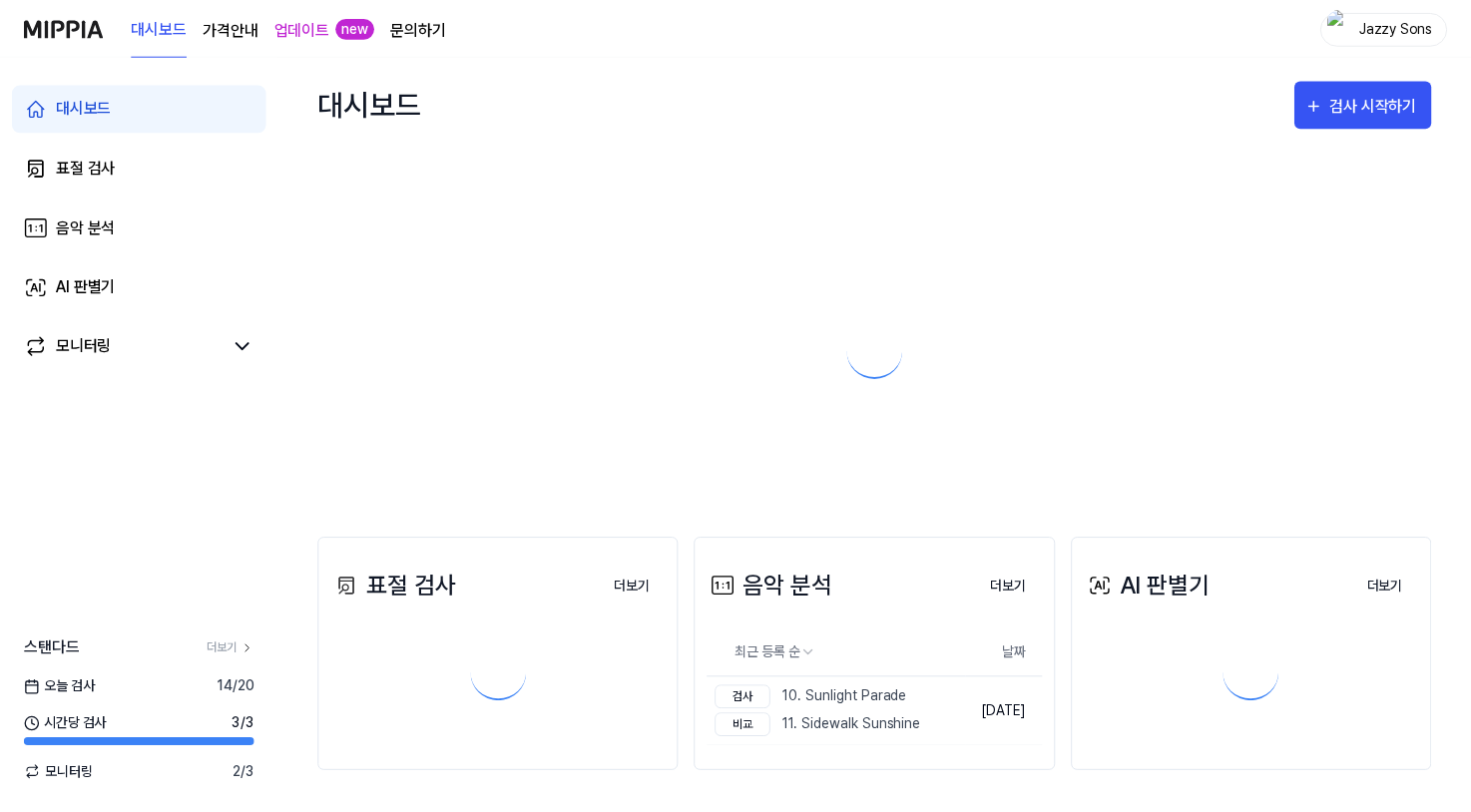scroll, scrollTop: 0, scrollLeft: 0, axis: both 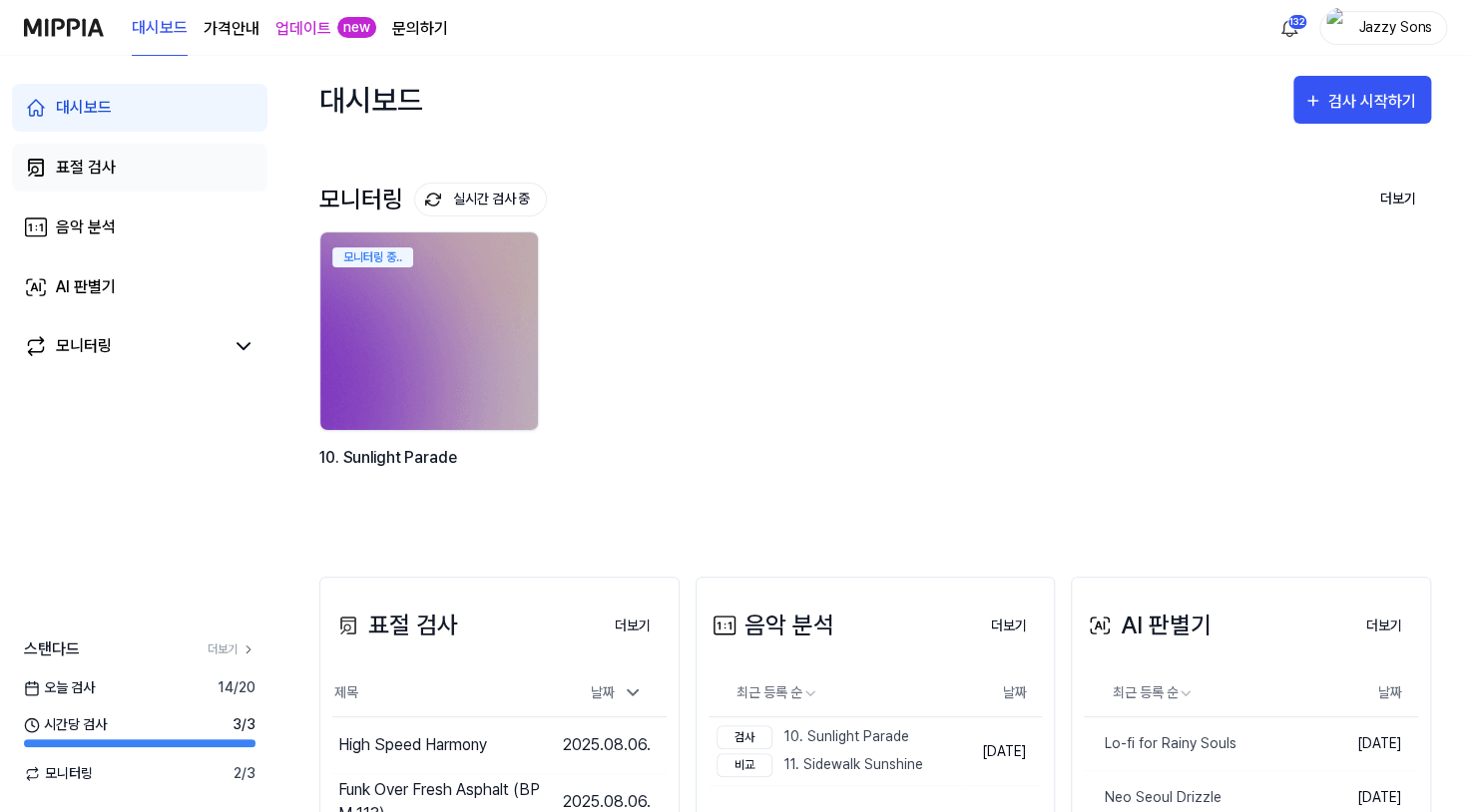 click on "표절 검사" at bounding box center (140, 168) 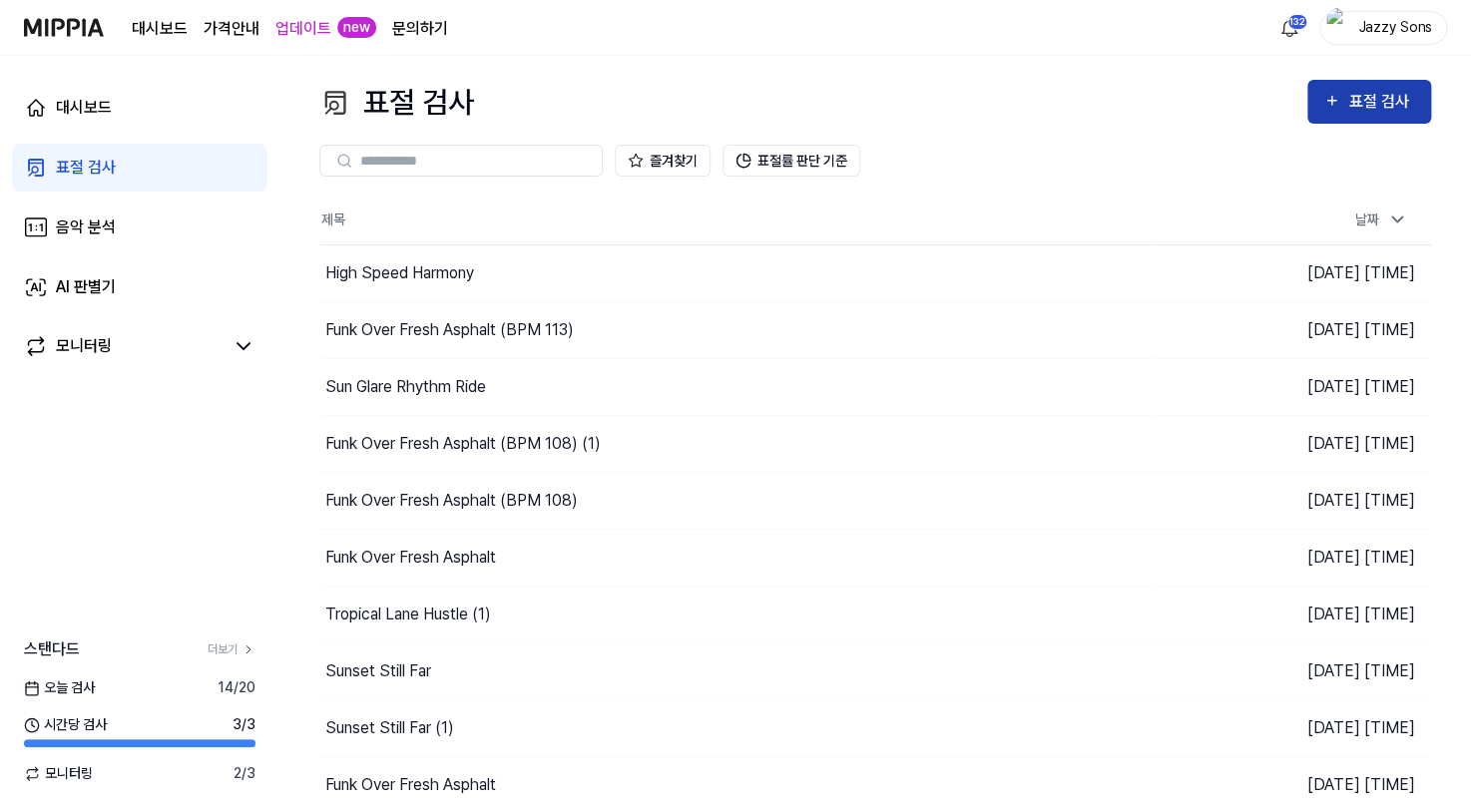 click on "표절 검사" at bounding box center [1381, 102] 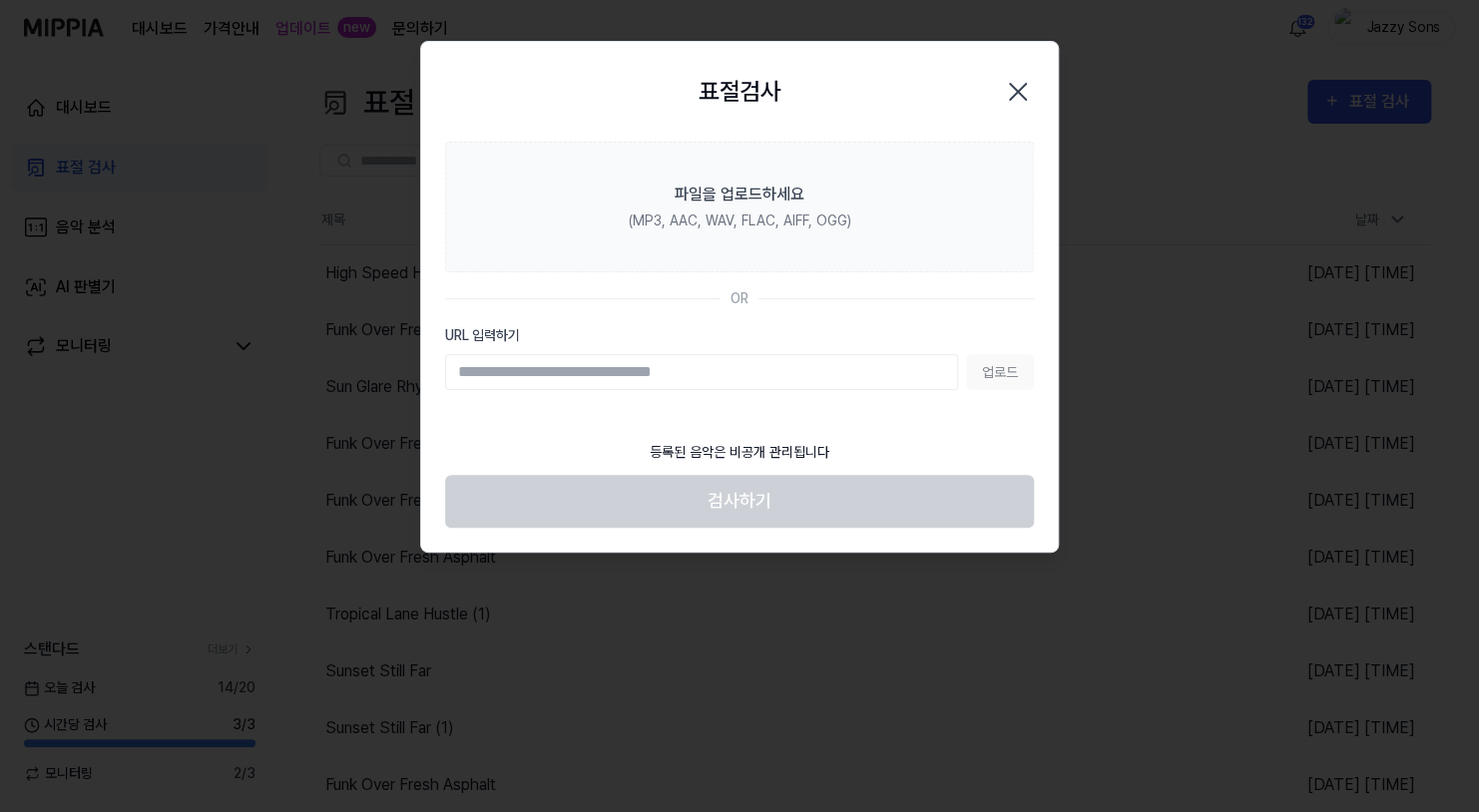 click 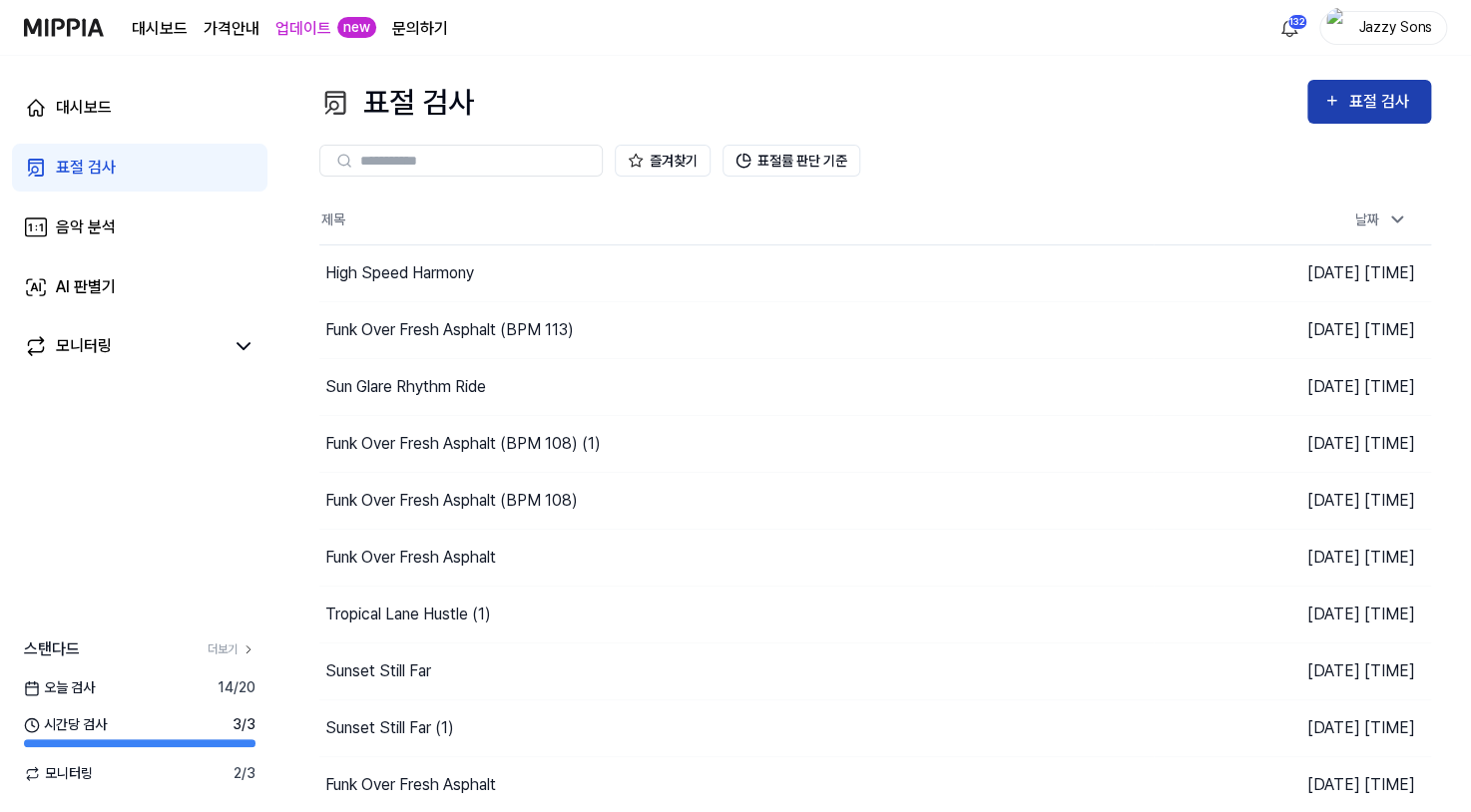 click on "표절 검사" at bounding box center (1381, 102) 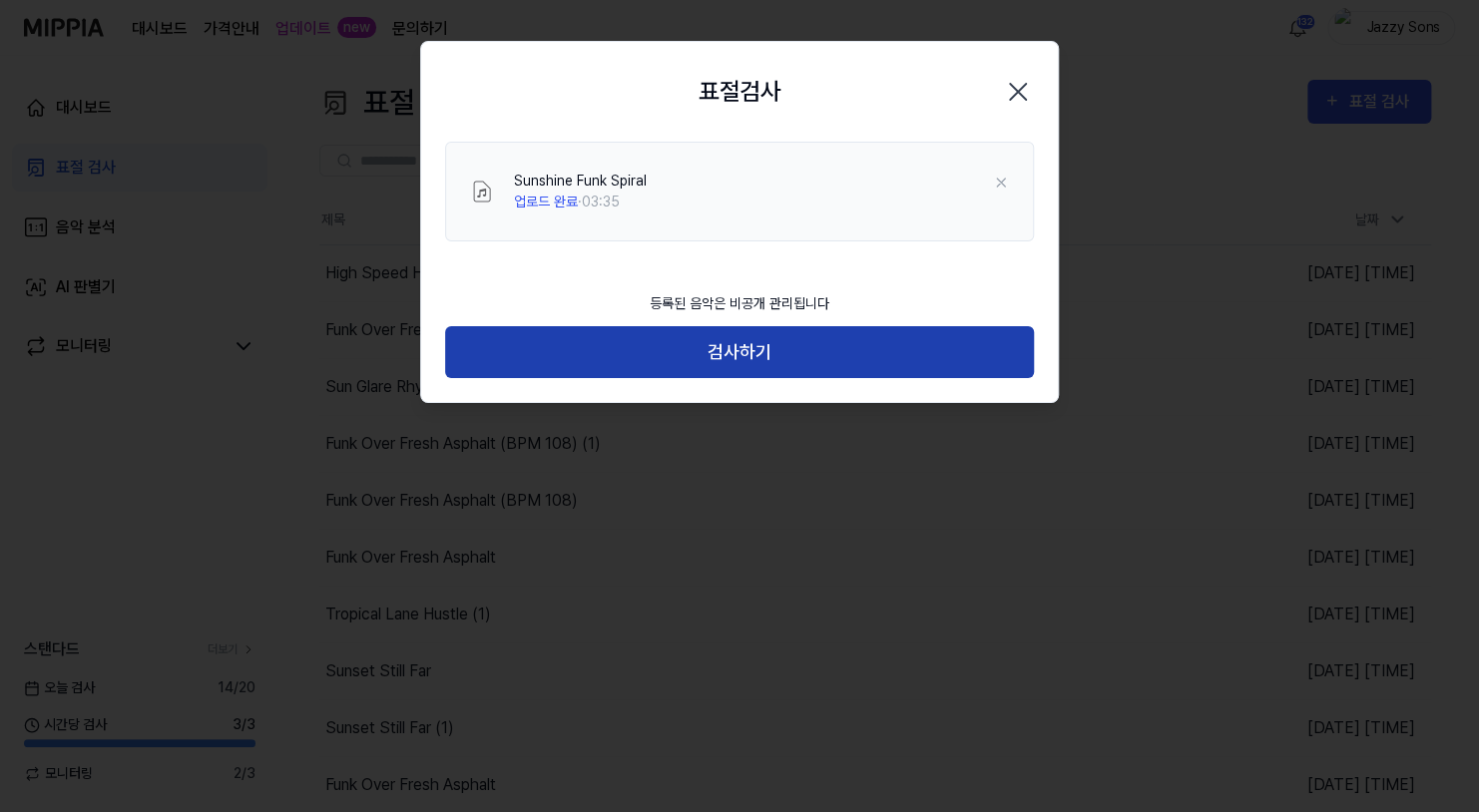 click on "검사하기" at bounding box center [740, 352] 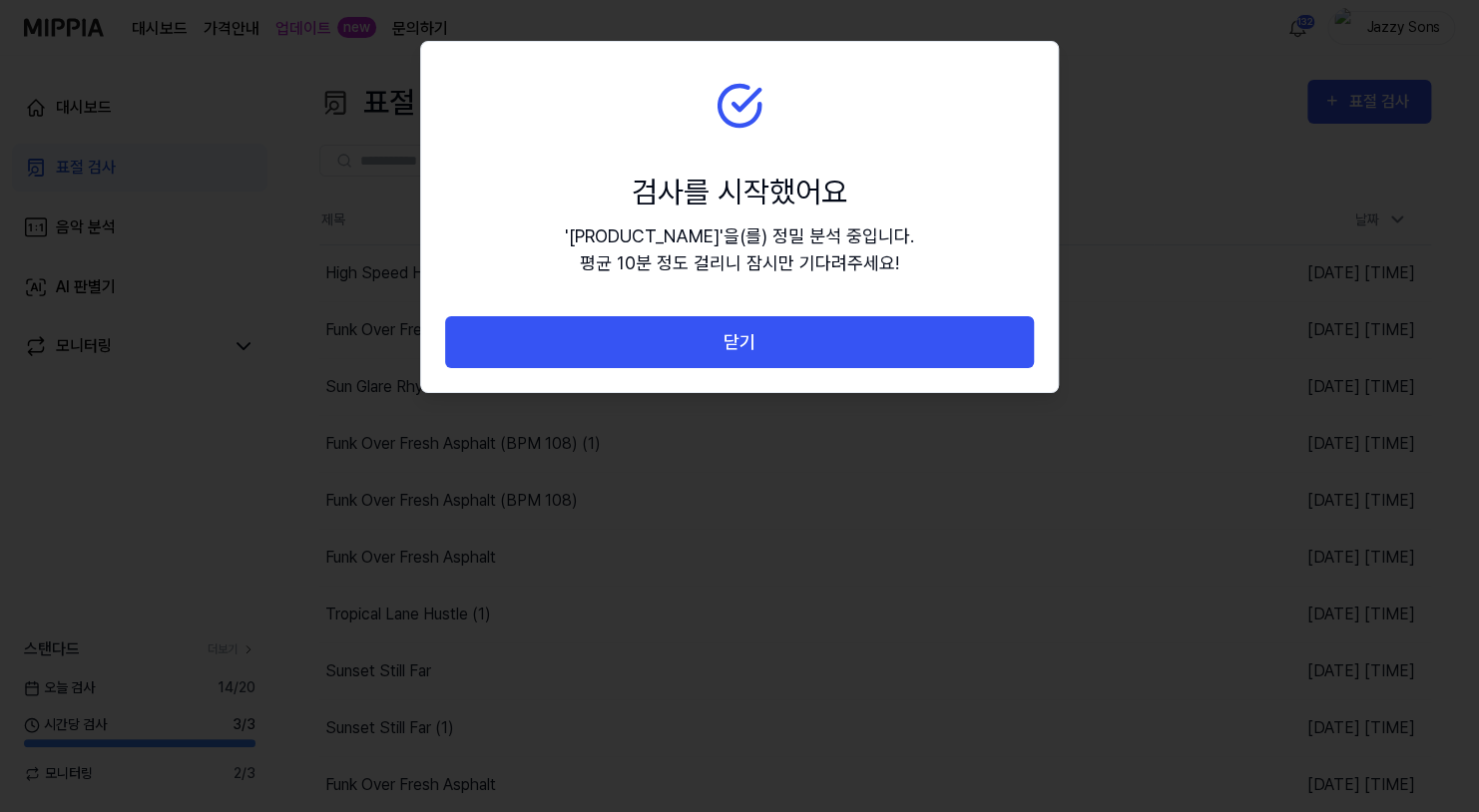 click on "닫기" at bounding box center (740, 342) 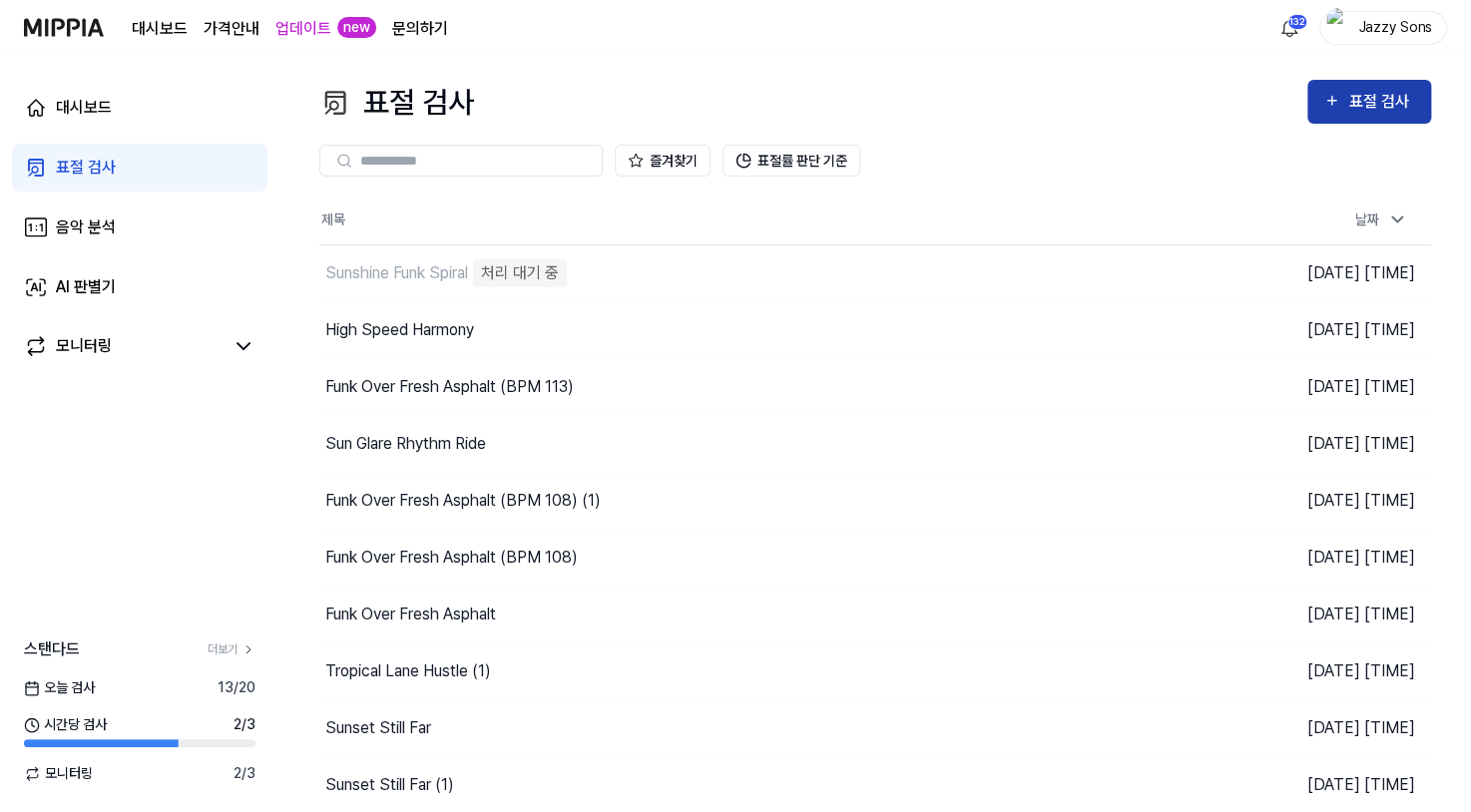 click on "표절 검사" at bounding box center (1381, 102) 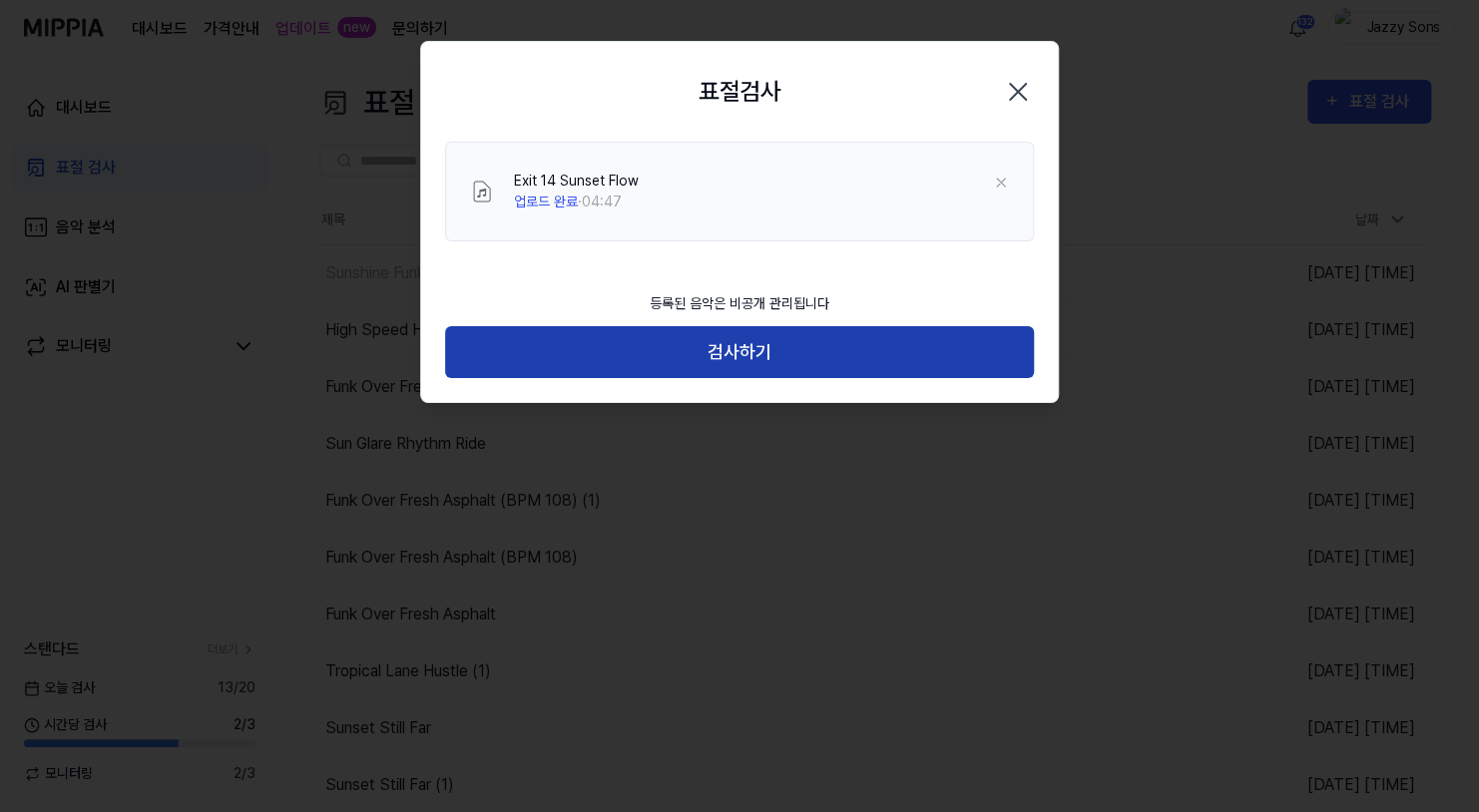 click on "검사하기" at bounding box center [740, 352] 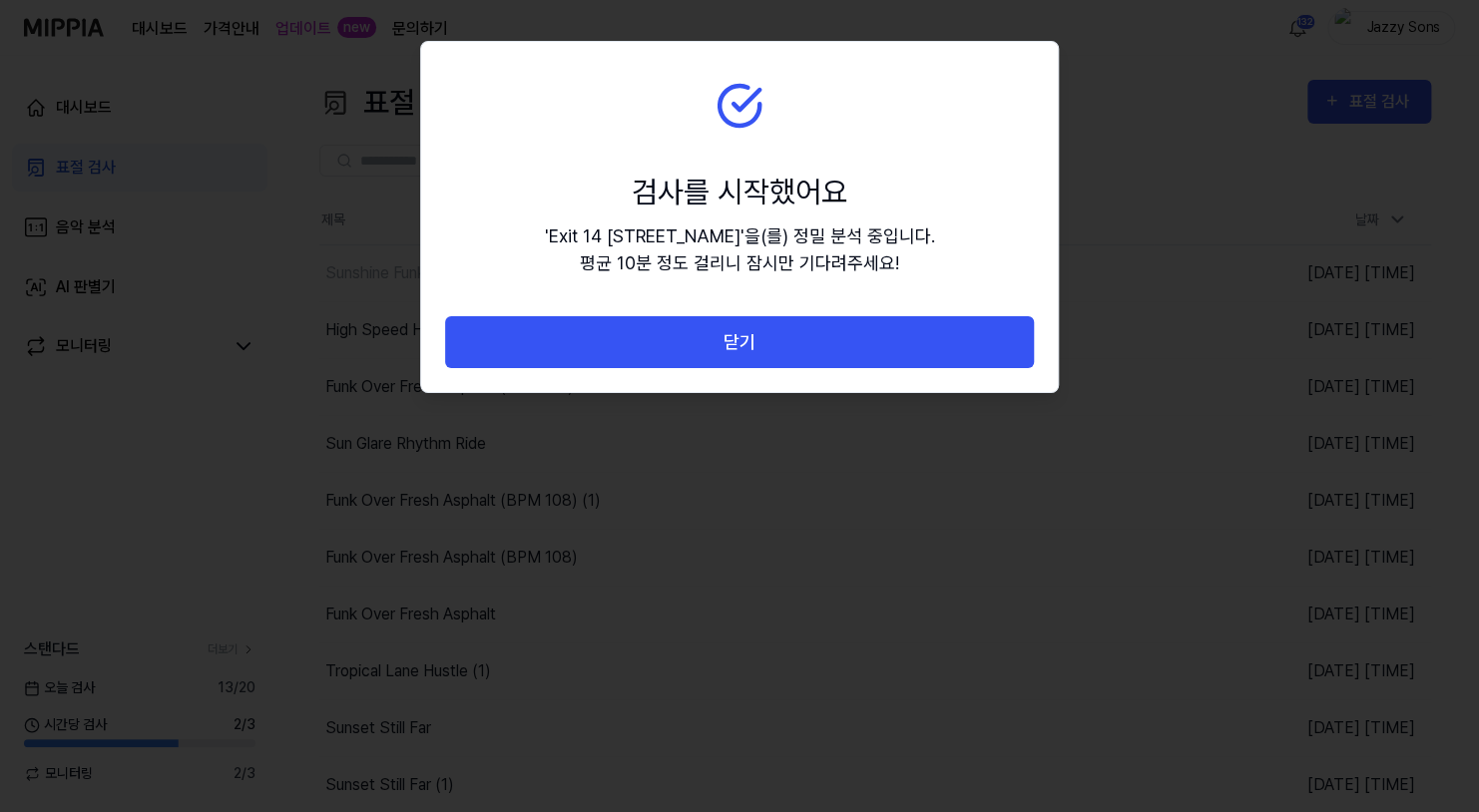click on "닫기" at bounding box center (740, 342) 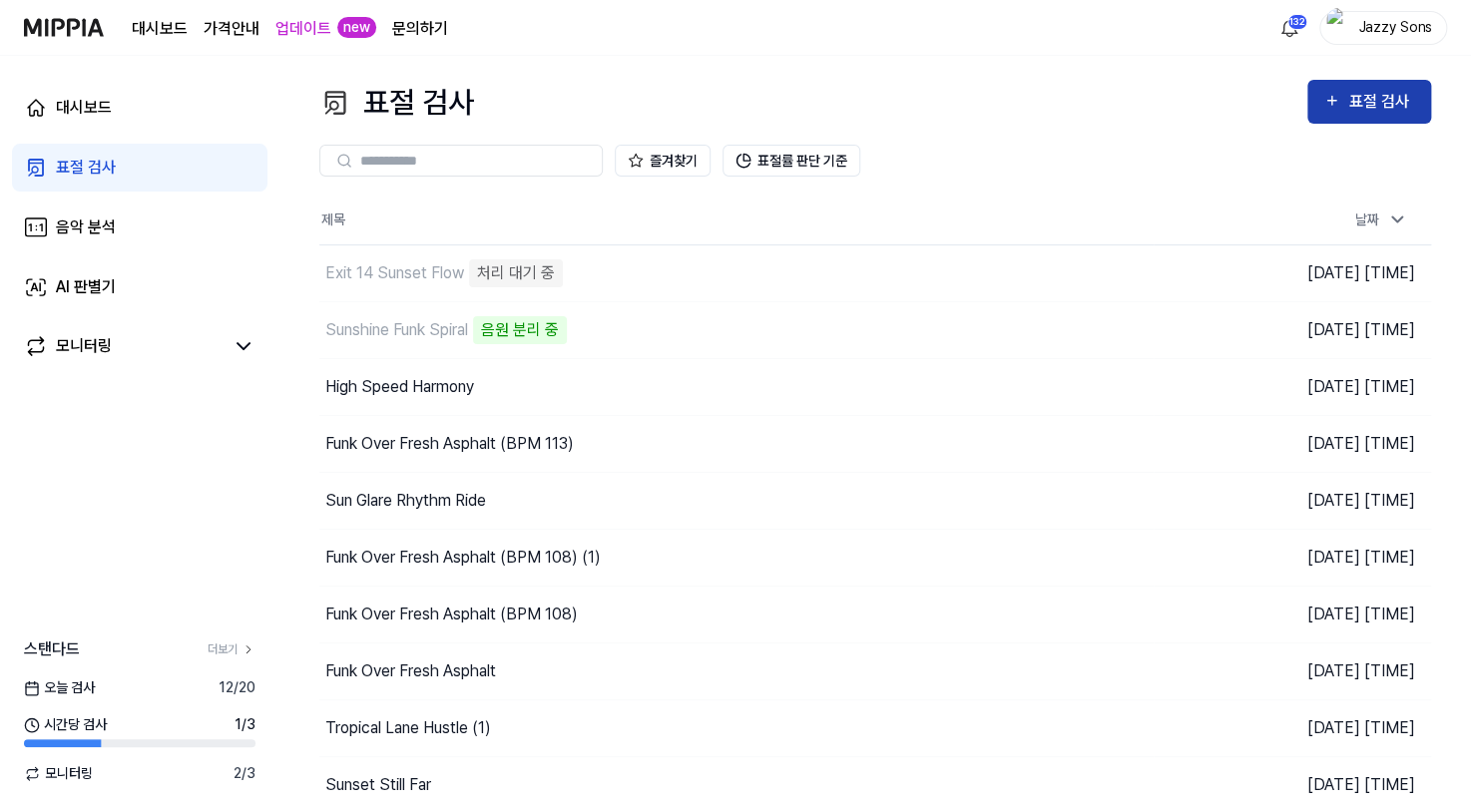 click on "표절 검사" at bounding box center [1381, 102] 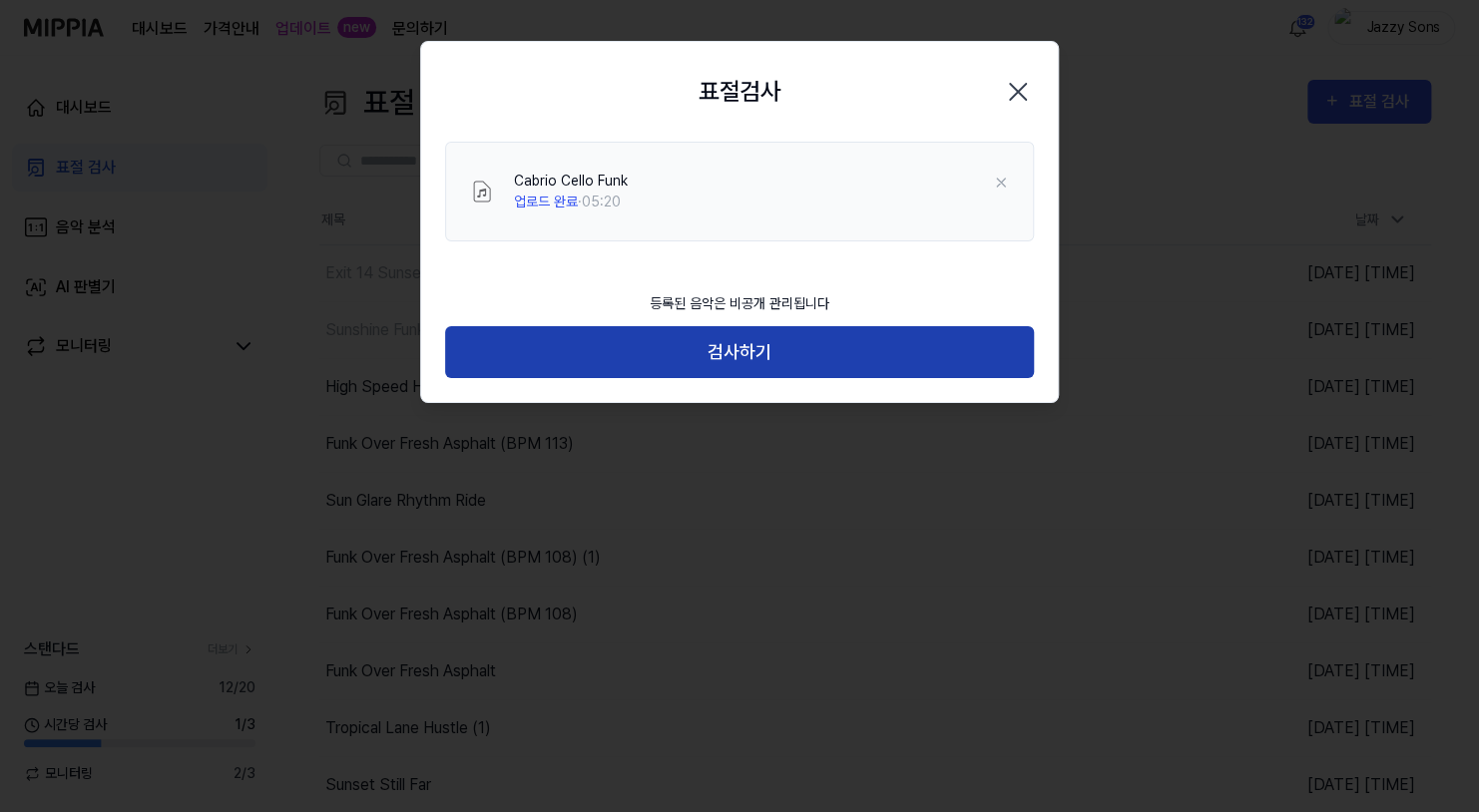 click on "검사하기" at bounding box center [740, 352] 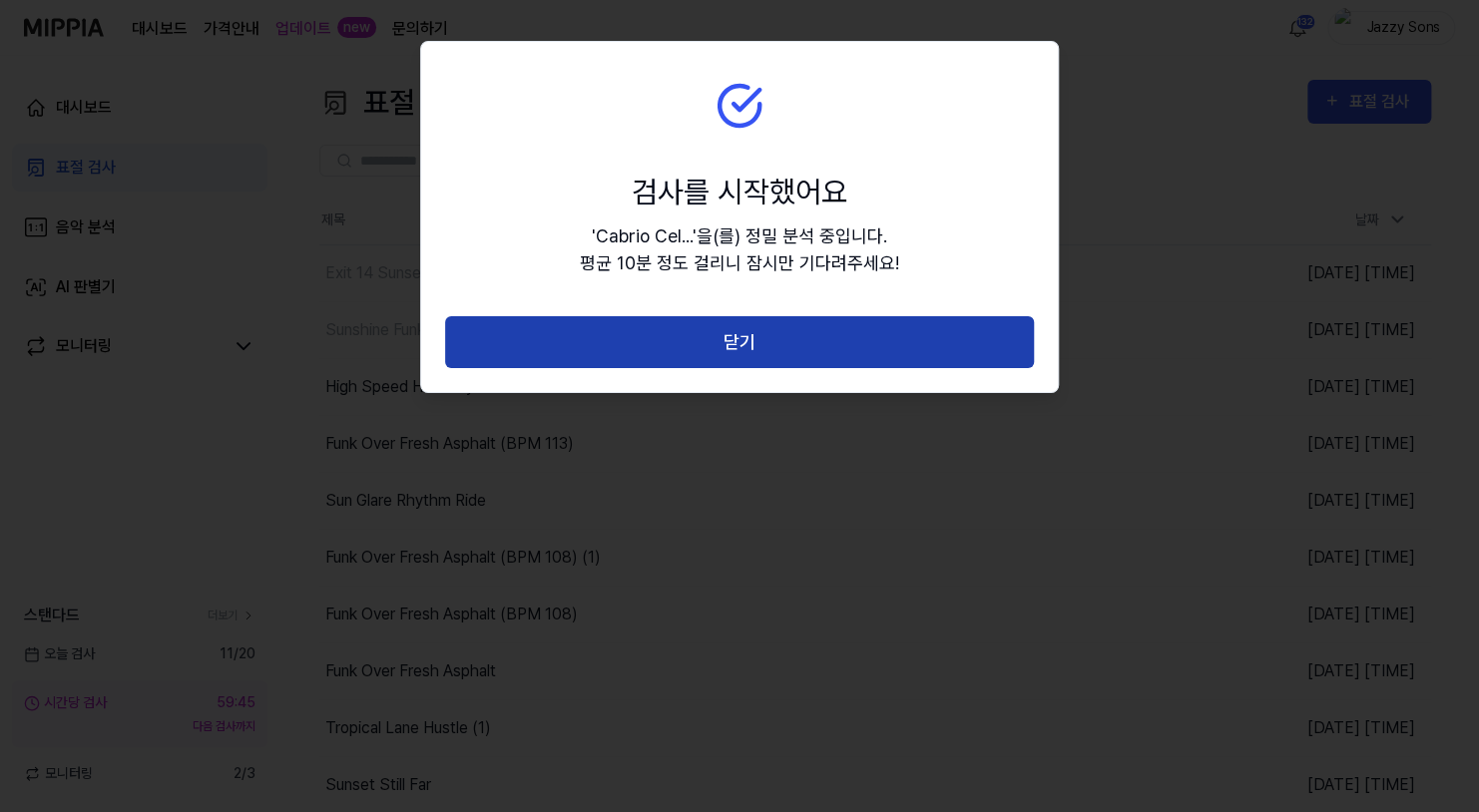 click on "닫기" at bounding box center (740, 342) 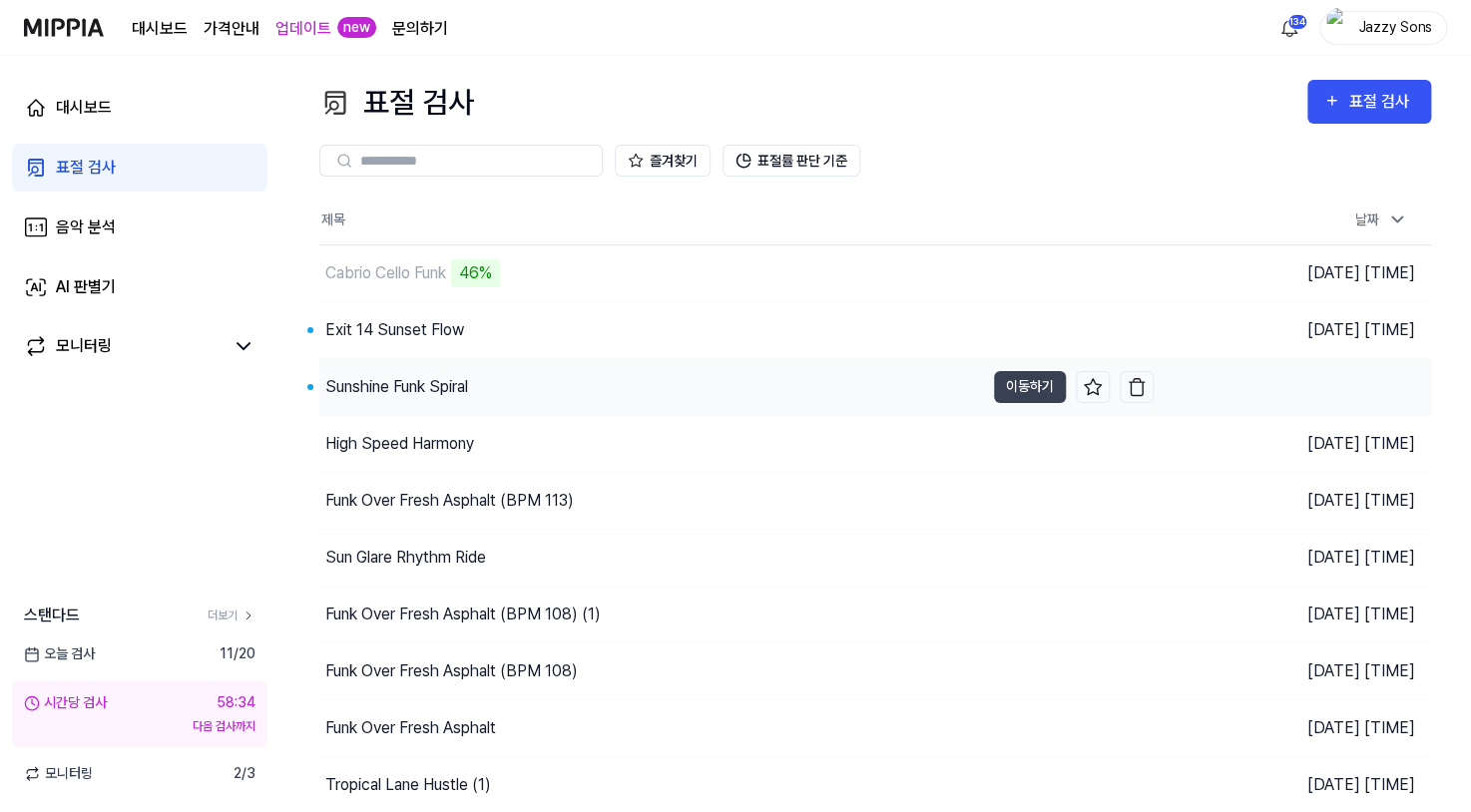 click on "Sunshine Funk Spiral" at bounding box center (396, 387) 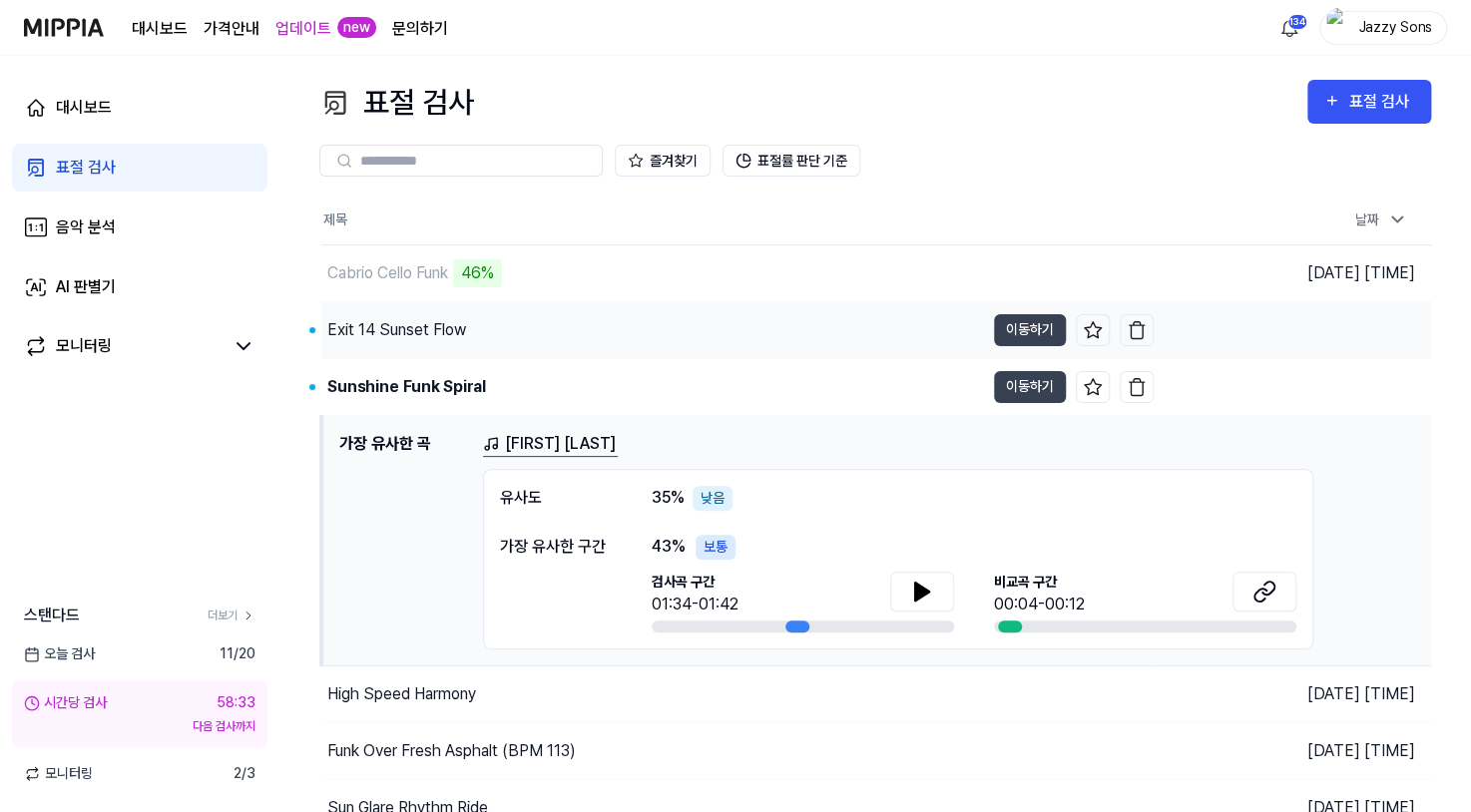 click on "Exit 14 Sunset Flow" at bounding box center (396, 330) 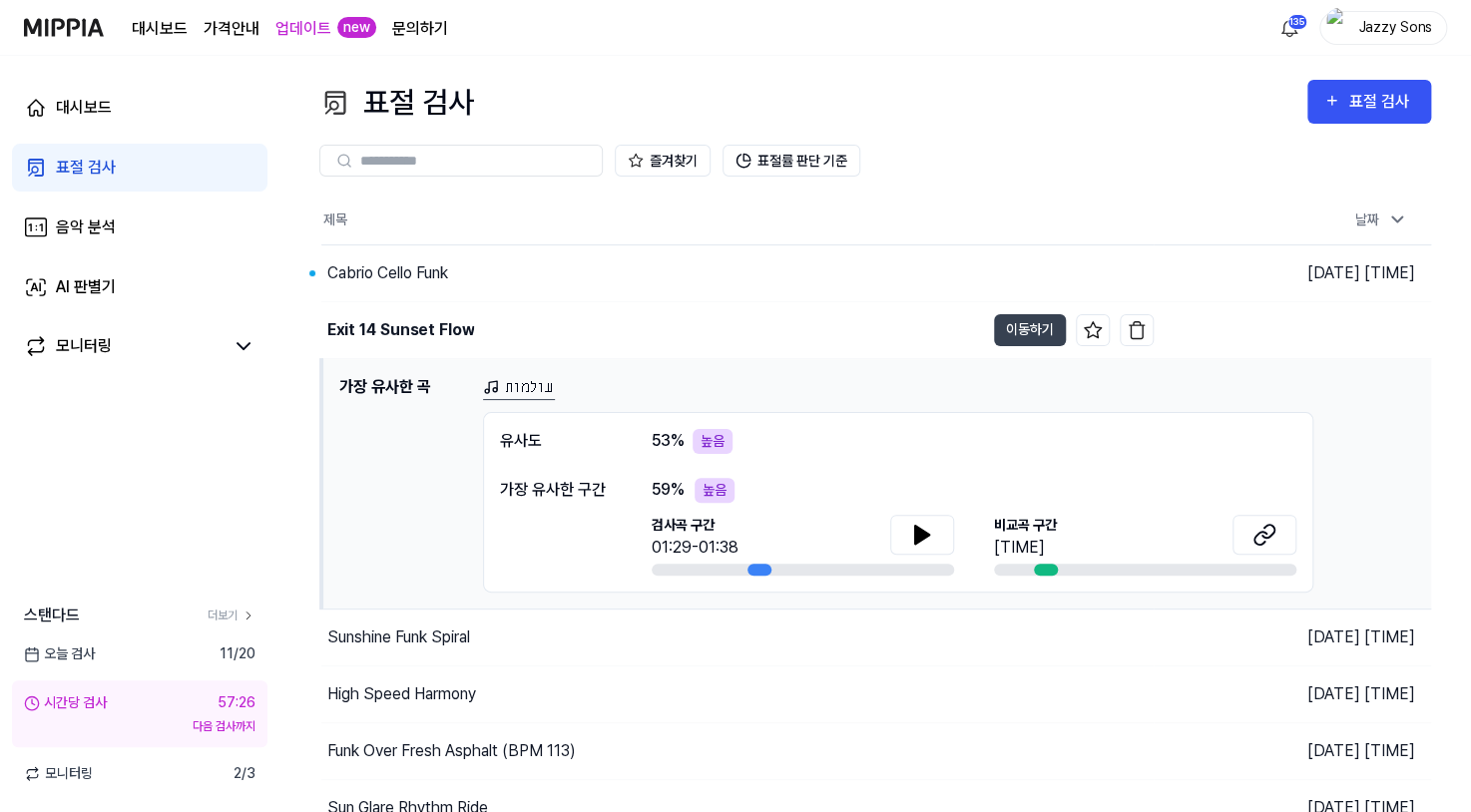 click on "표절 검사" at bounding box center [86, 168] 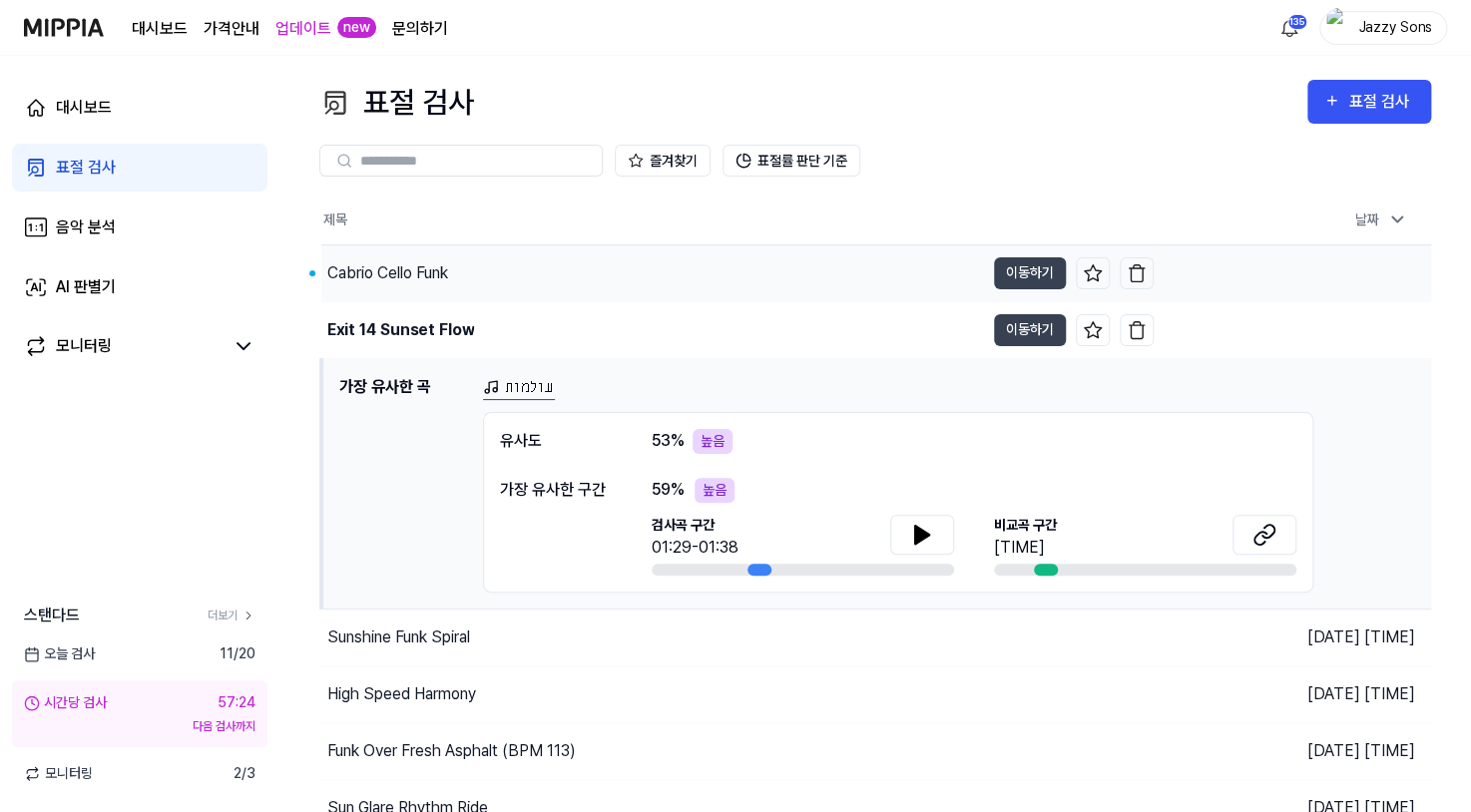 click on "Cabrio Cello Funk" at bounding box center [387, 273] 